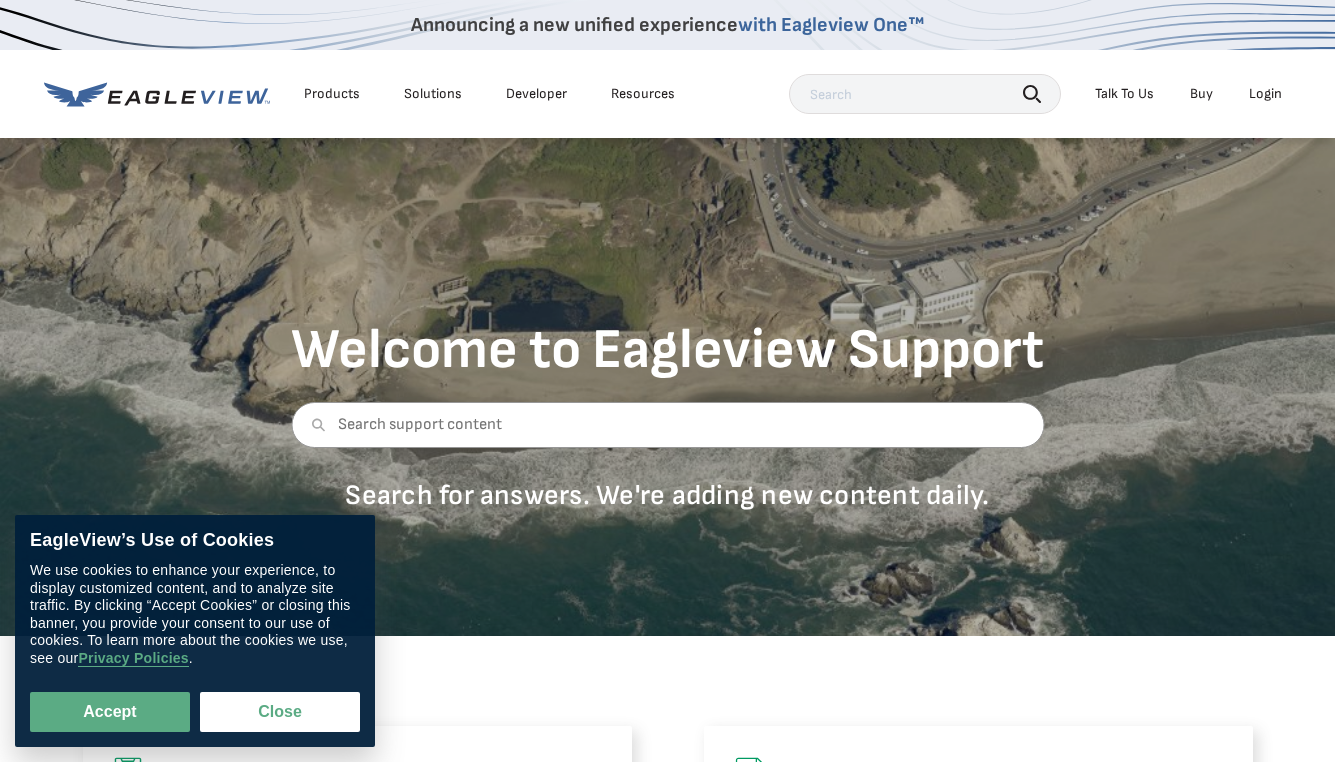 scroll, scrollTop: 0, scrollLeft: 0, axis: both 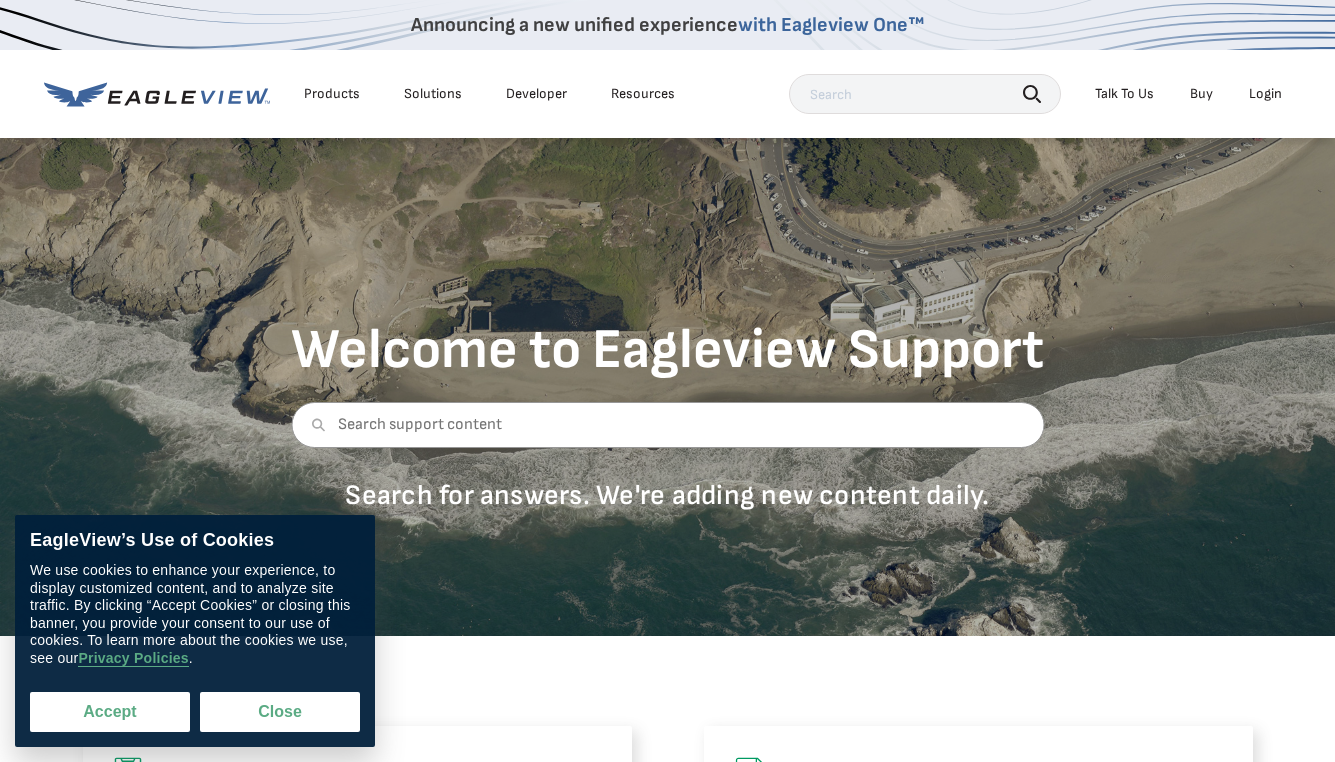click on "Accept" at bounding box center (110, 712) 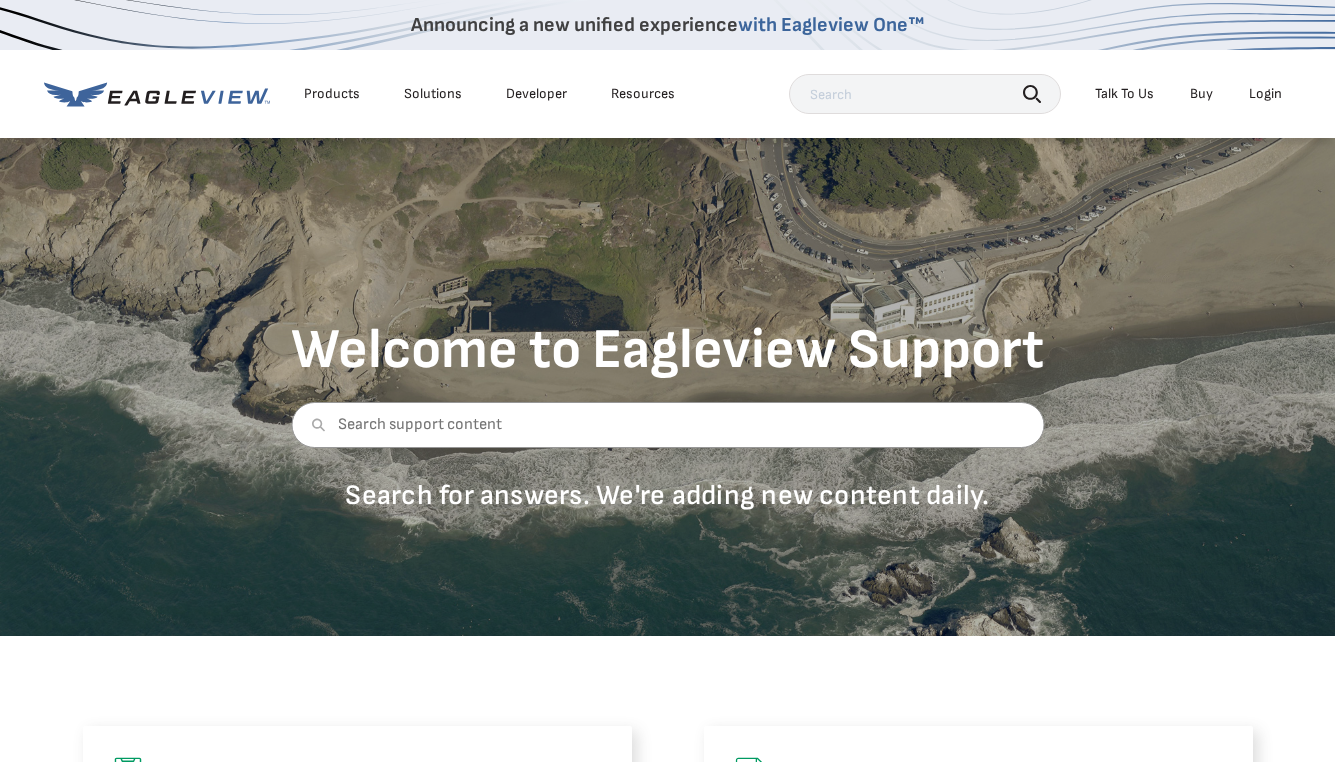 click on "Login" at bounding box center [1265, 94] 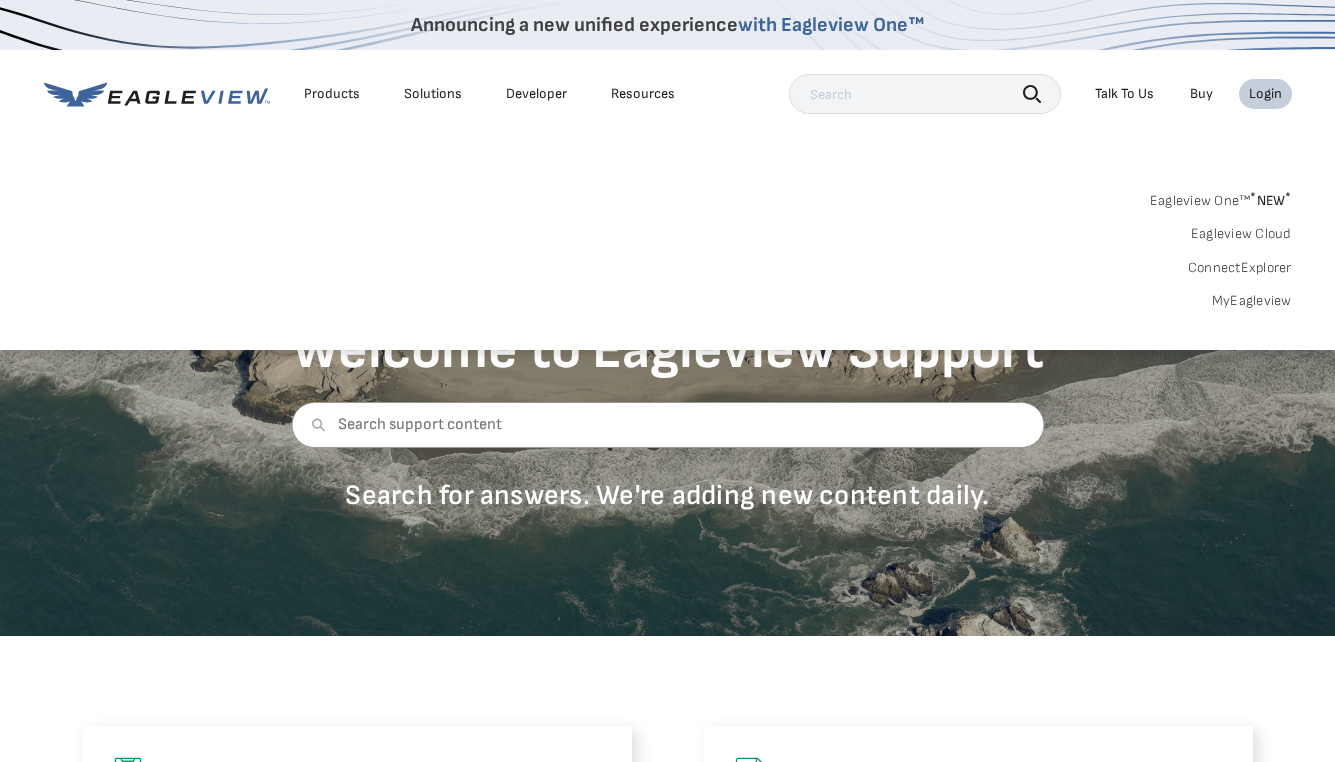 click on "MyEagleview" at bounding box center (1252, 301) 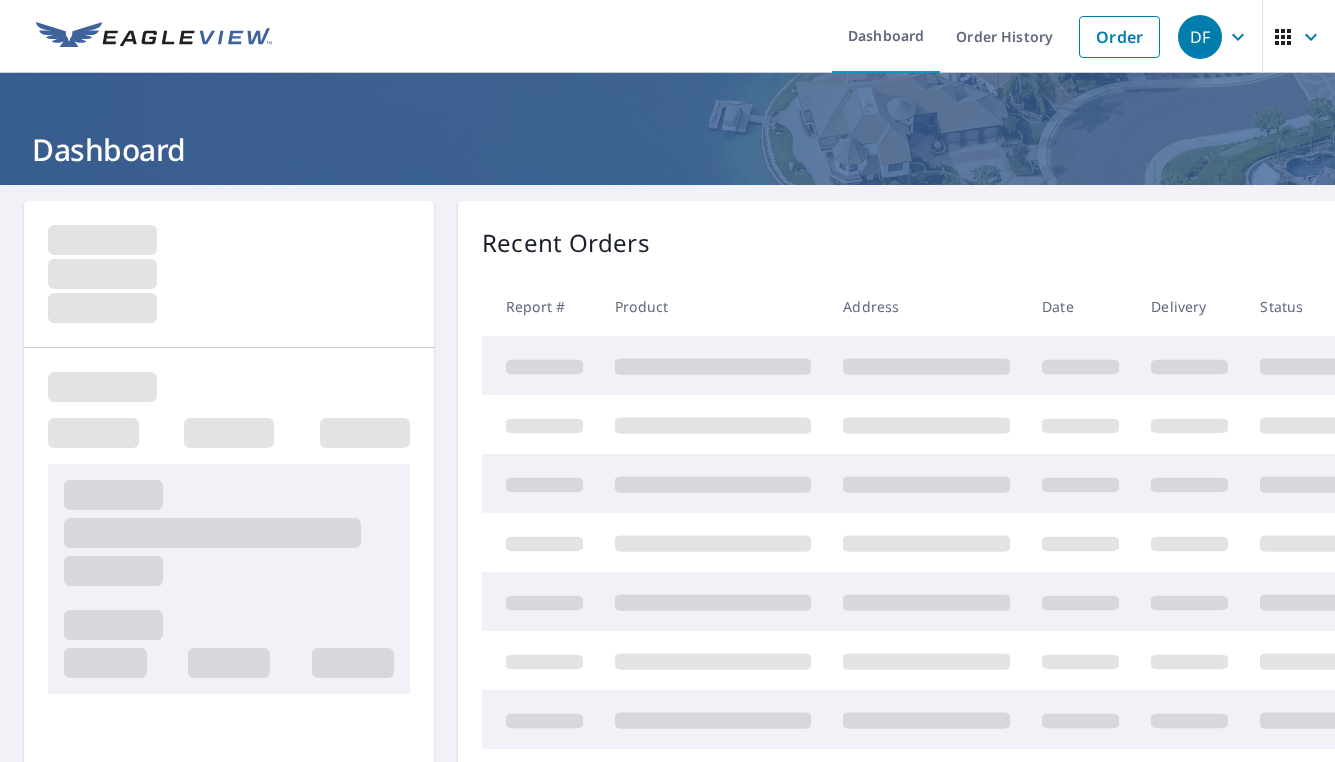 scroll, scrollTop: 0, scrollLeft: 0, axis: both 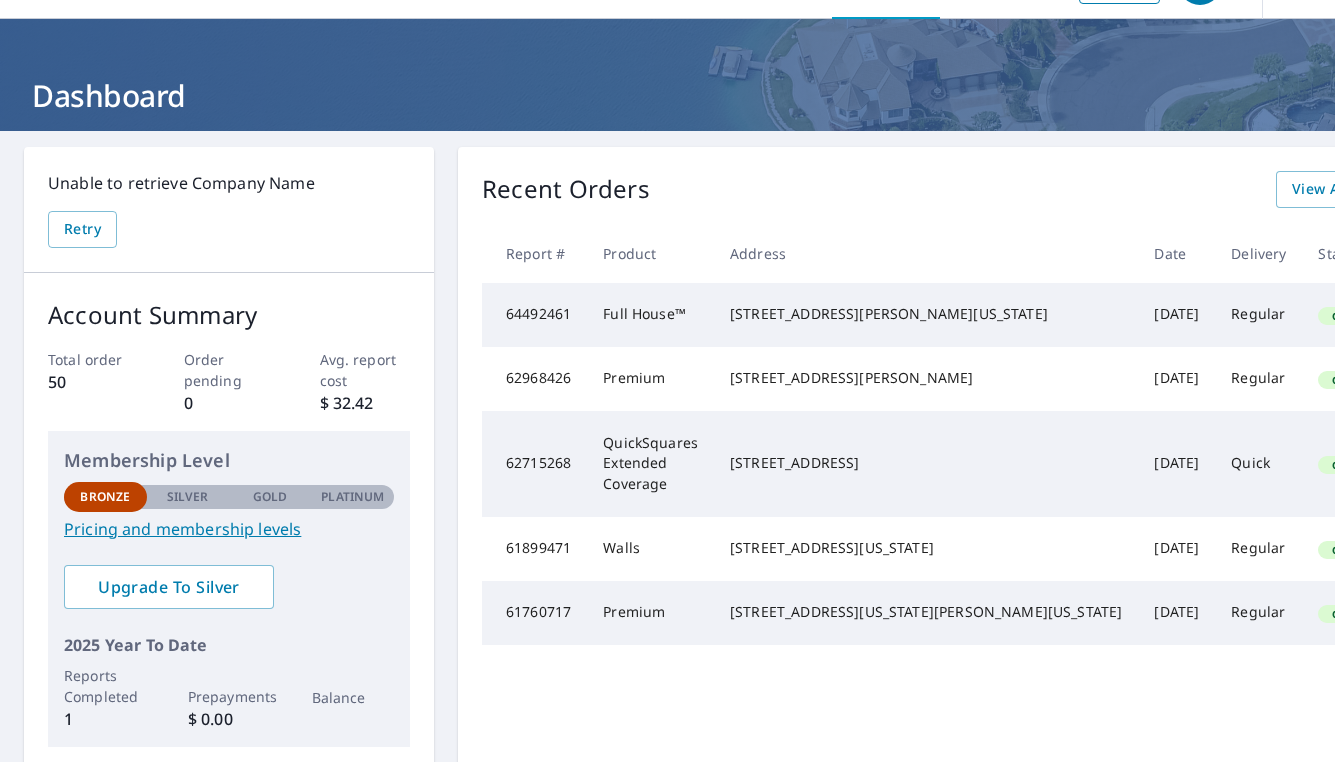 click on "Start New Order" at bounding box center [1507, 189] 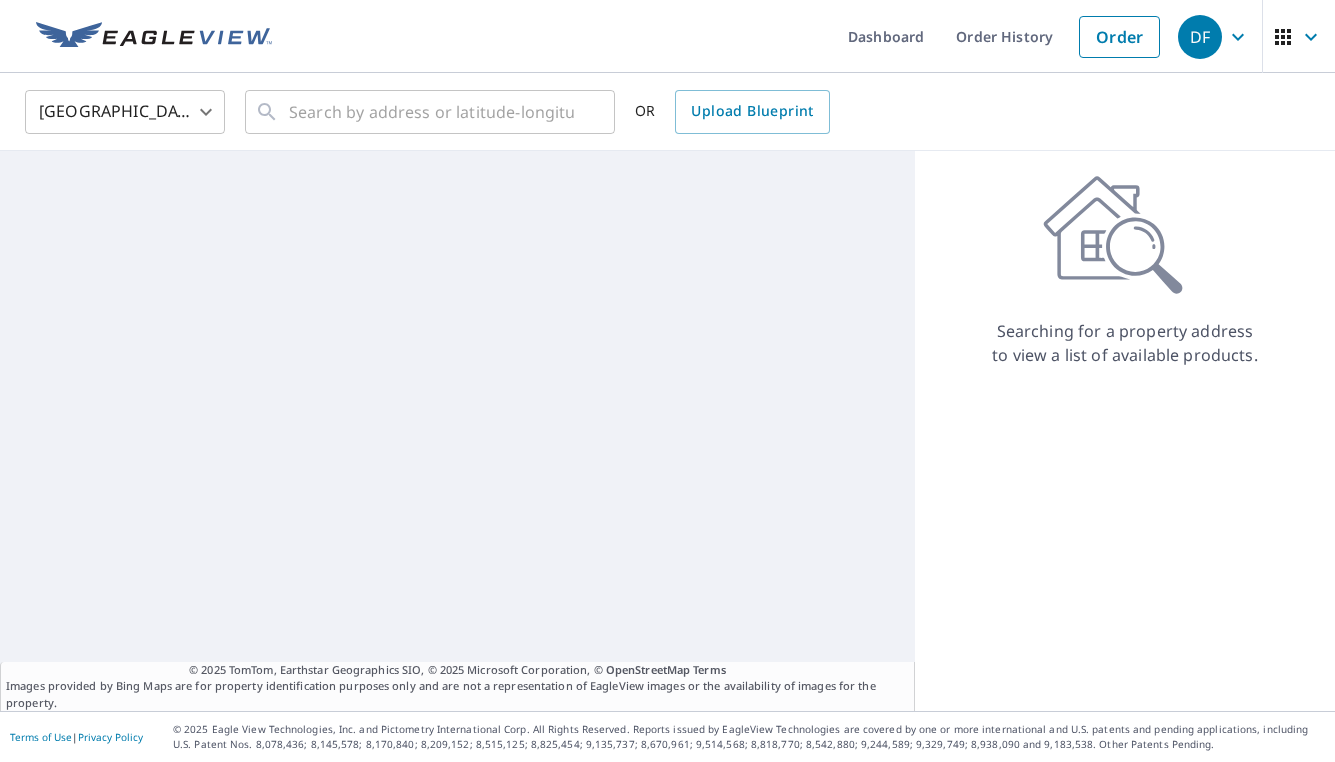 scroll, scrollTop: 0, scrollLeft: 0, axis: both 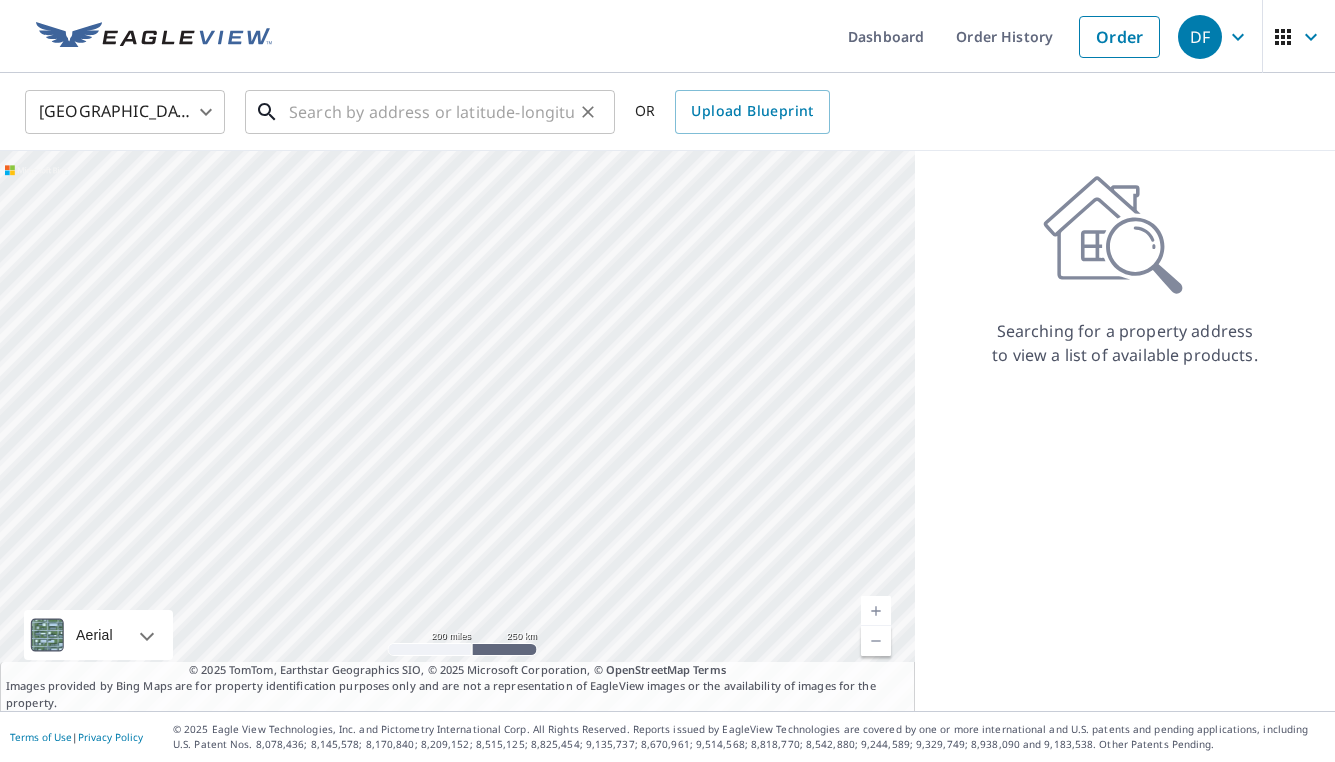 click at bounding box center (431, 112) 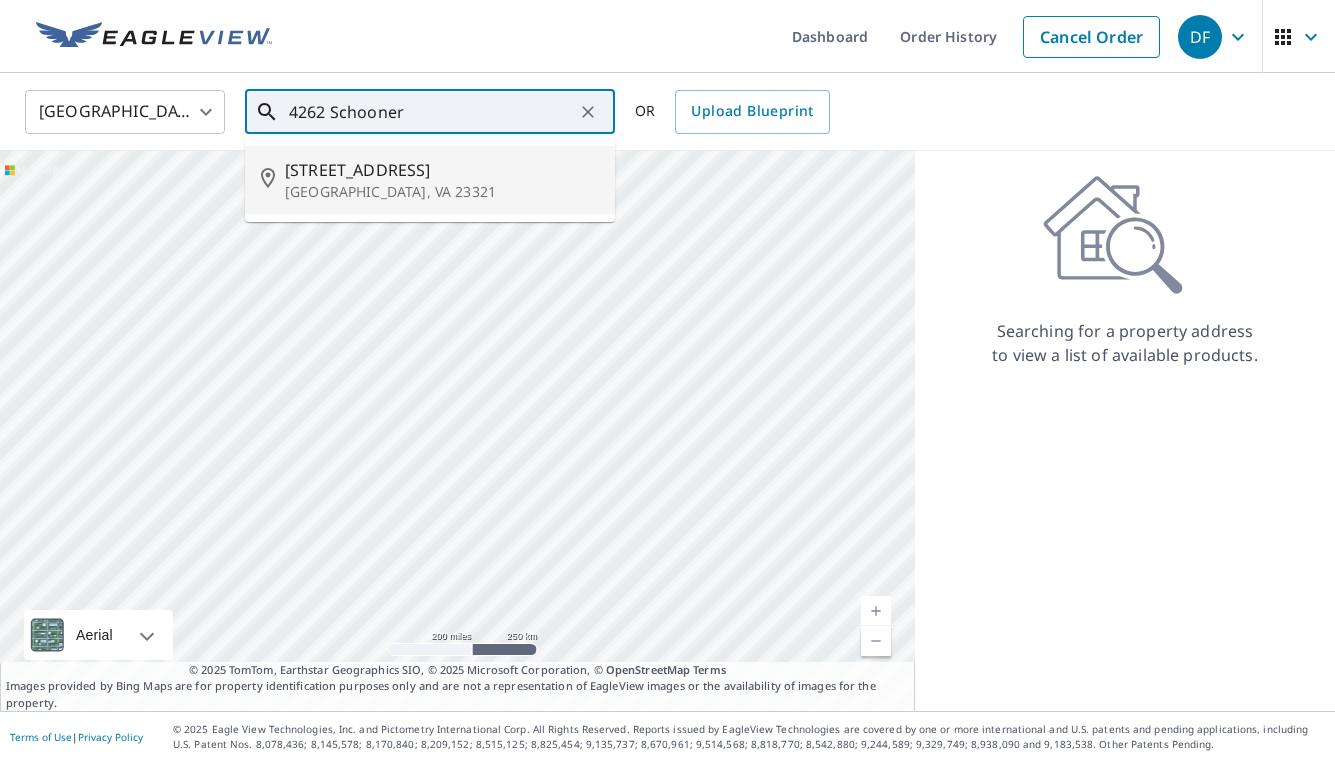 click on "[STREET_ADDRESS]" at bounding box center [442, 170] 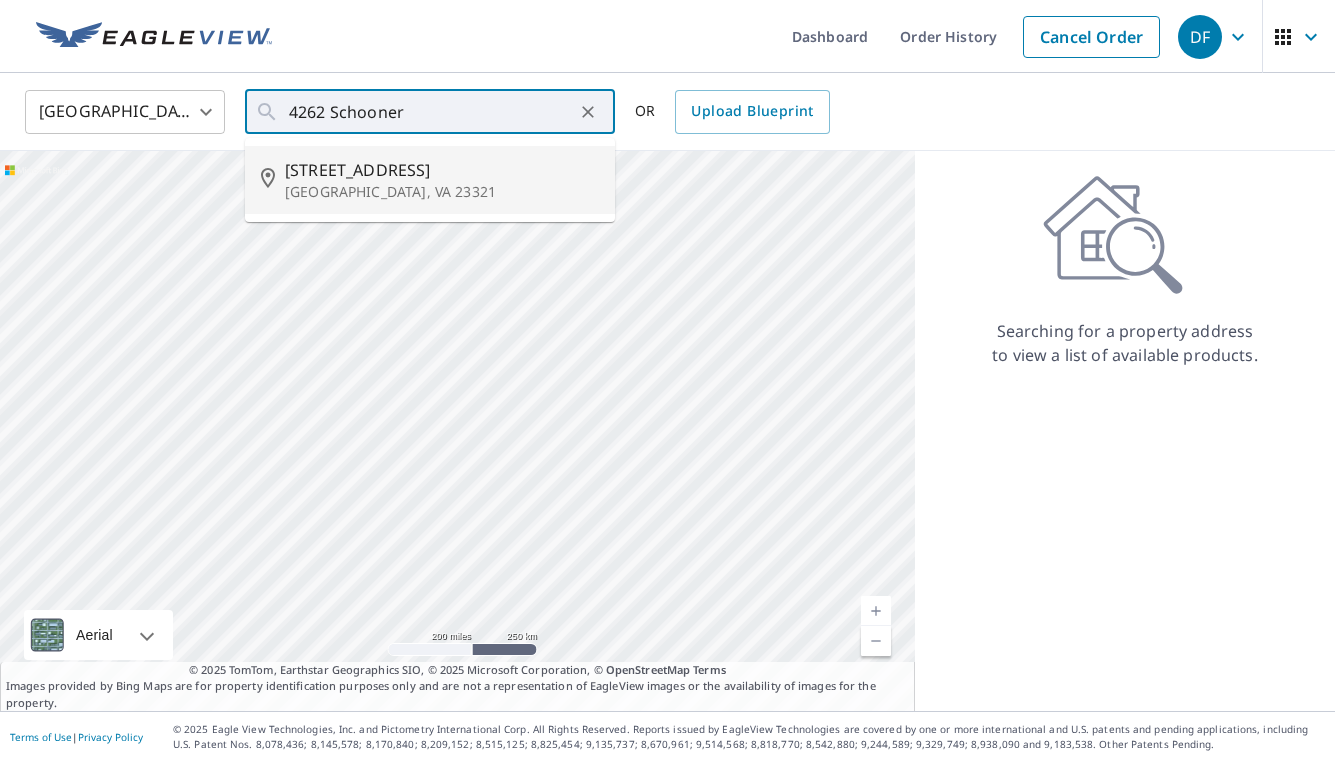 type on "[STREET_ADDRESS]" 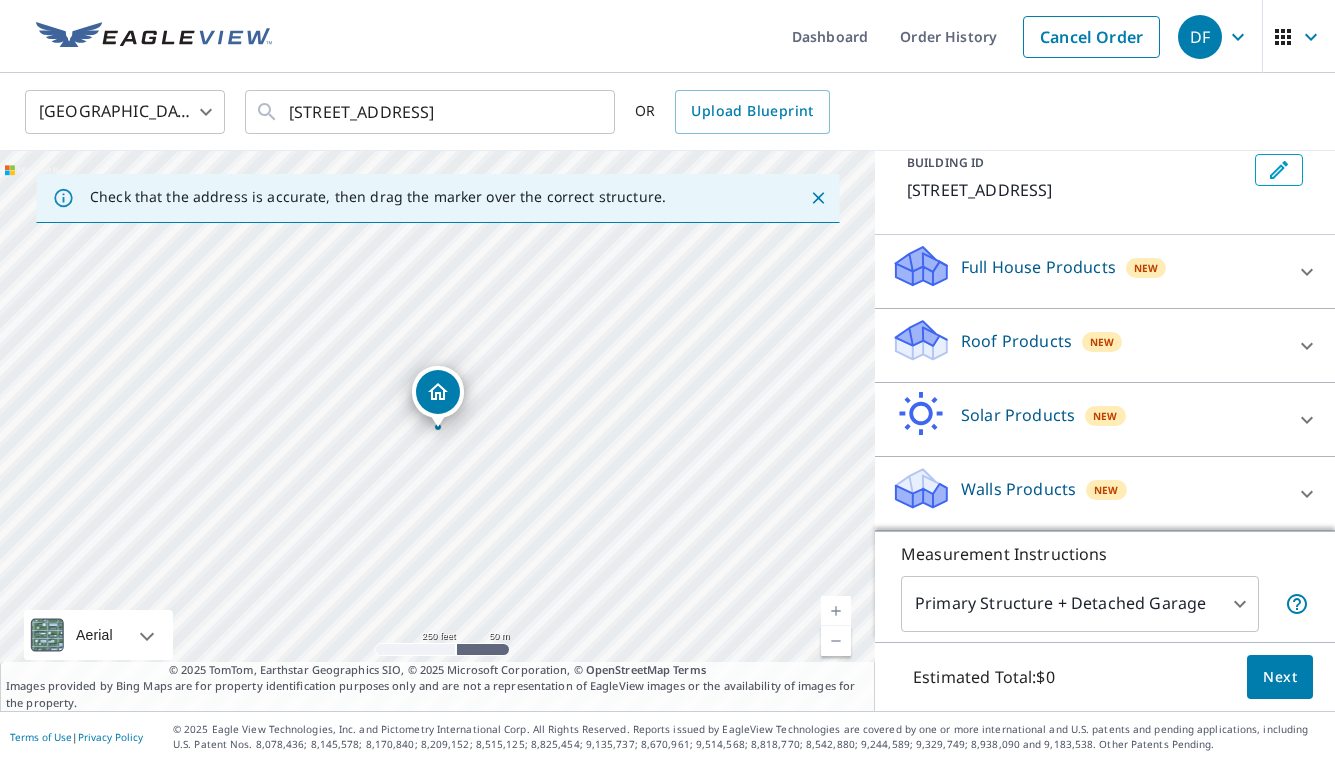 scroll, scrollTop: 123, scrollLeft: 0, axis: vertical 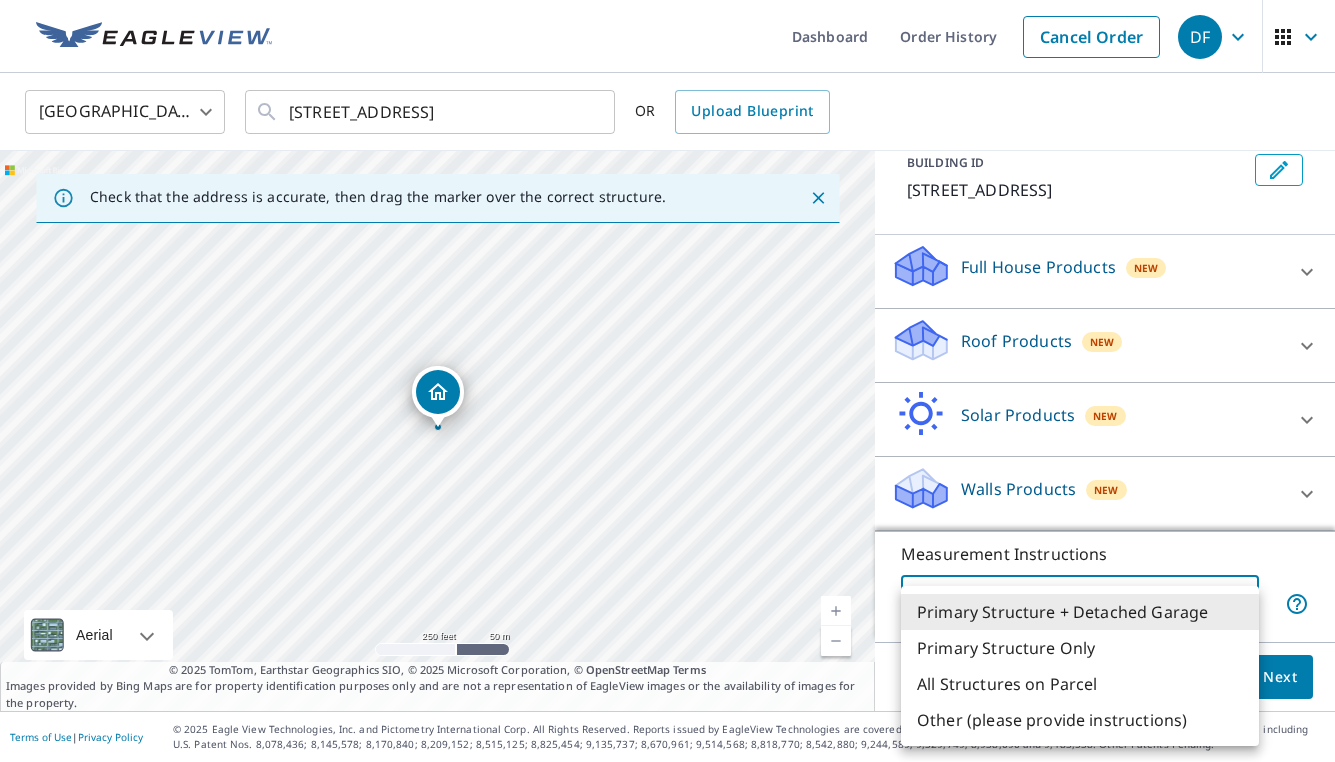 click on "DF DF
Dashboard Order History Cancel Order DF [GEOGRAPHIC_DATA] [GEOGRAPHIC_DATA] ​ [STREET_ADDRESS] ​ OR Upload Blueprint Check that the address is accurate, then drag the marker over the correct structure. [STREET_ADDRESS] A standard road map Aerial A detailed look from above Labels Labels 250 feet 50 m © 2025 TomTom, © Vexcel Imaging, © 2025 Microsoft Corporation,  © OpenStreetMap Terms © 2025 TomTom, Earthstar Geographics SIO, © 2025 Microsoft Corporation, ©   OpenStreetMap   Terms Images provided by Bing Maps are for property identification purposes only and are not a representation of EagleView images or the availability of images for the property. PROPERTY TYPE Residential Commercial Multi-Family This is a complex BUILDING ID [STREET_ADDRESS] Full House Products New Full House™ $105 Roof Products New Premium $32.75 - $87 QuickSquares™ $18 Gutter $13.75 Bid Perfect™ $18 Solar Products New Inform Essentials+ $63.25 $79 1" at bounding box center [667, 381] 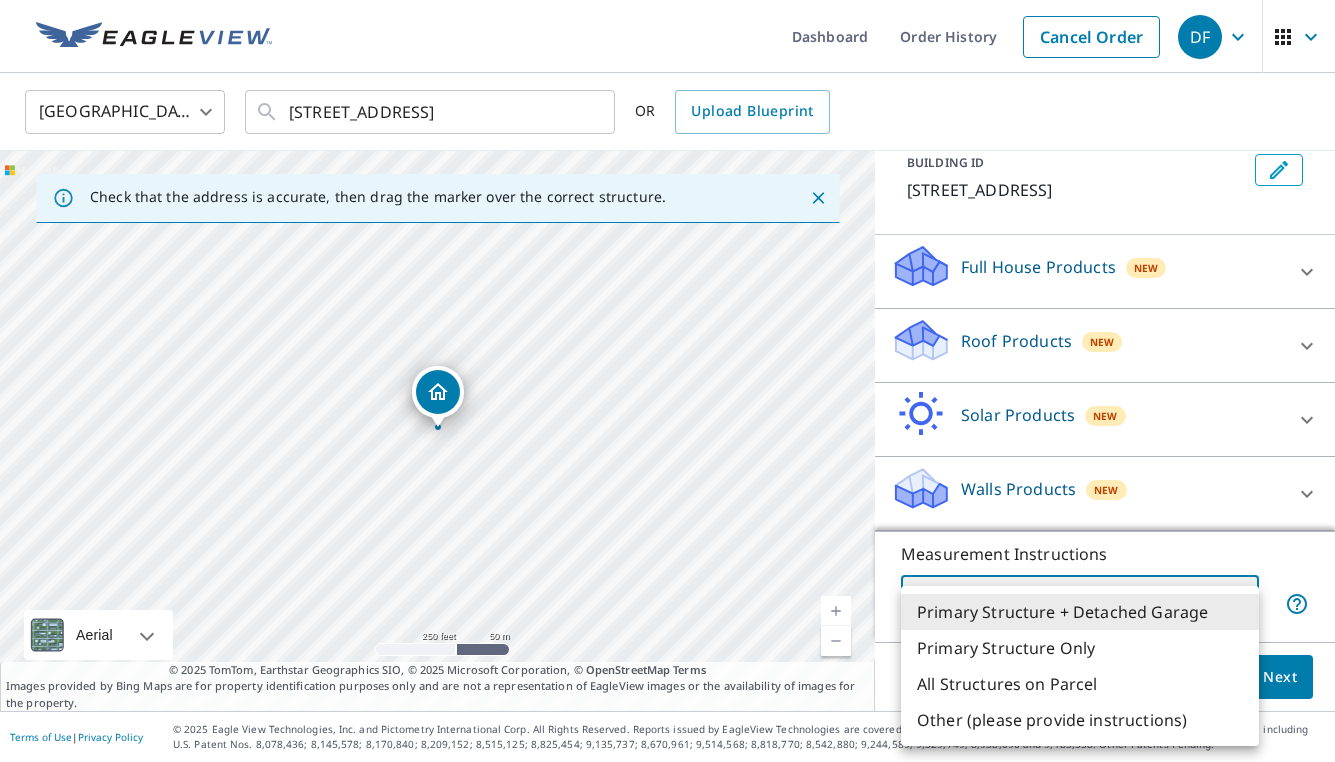 type on "2" 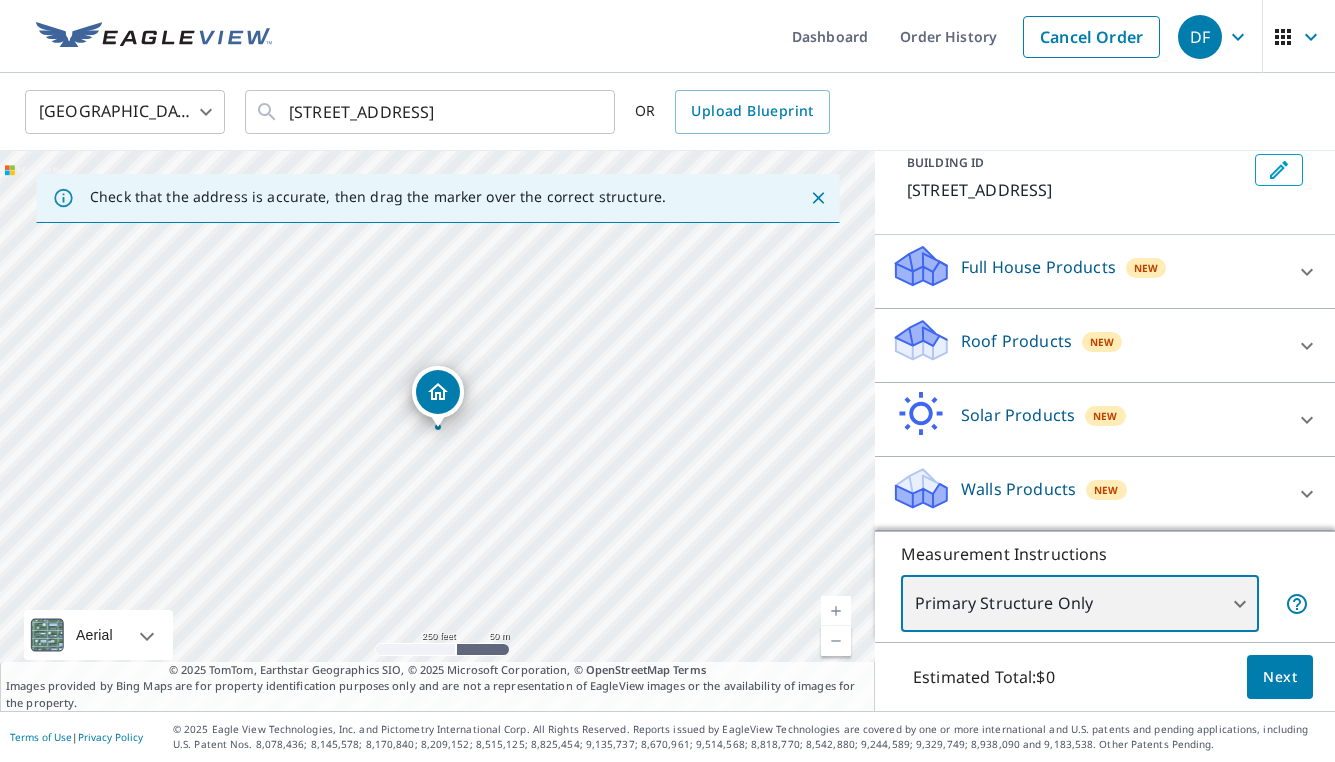 scroll, scrollTop: 0, scrollLeft: 0, axis: both 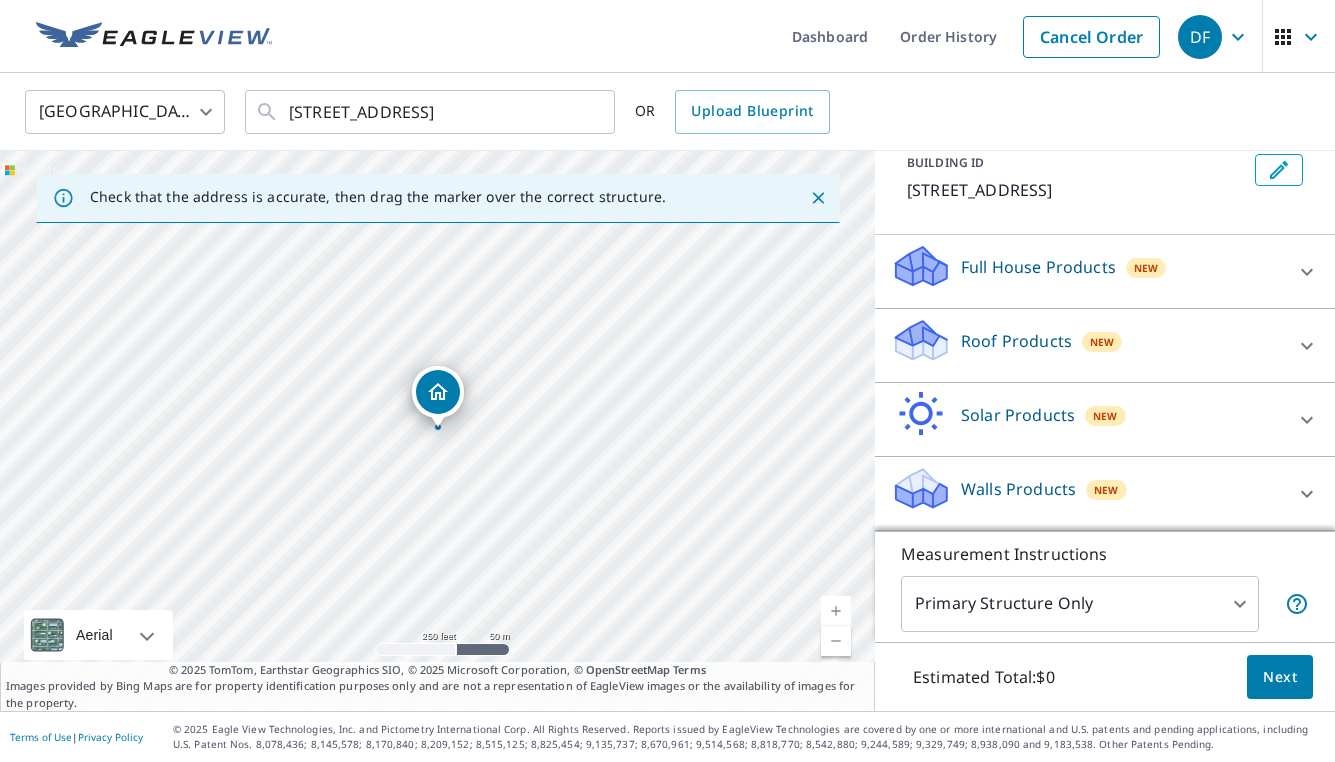 click on "New" at bounding box center (1102, 342) 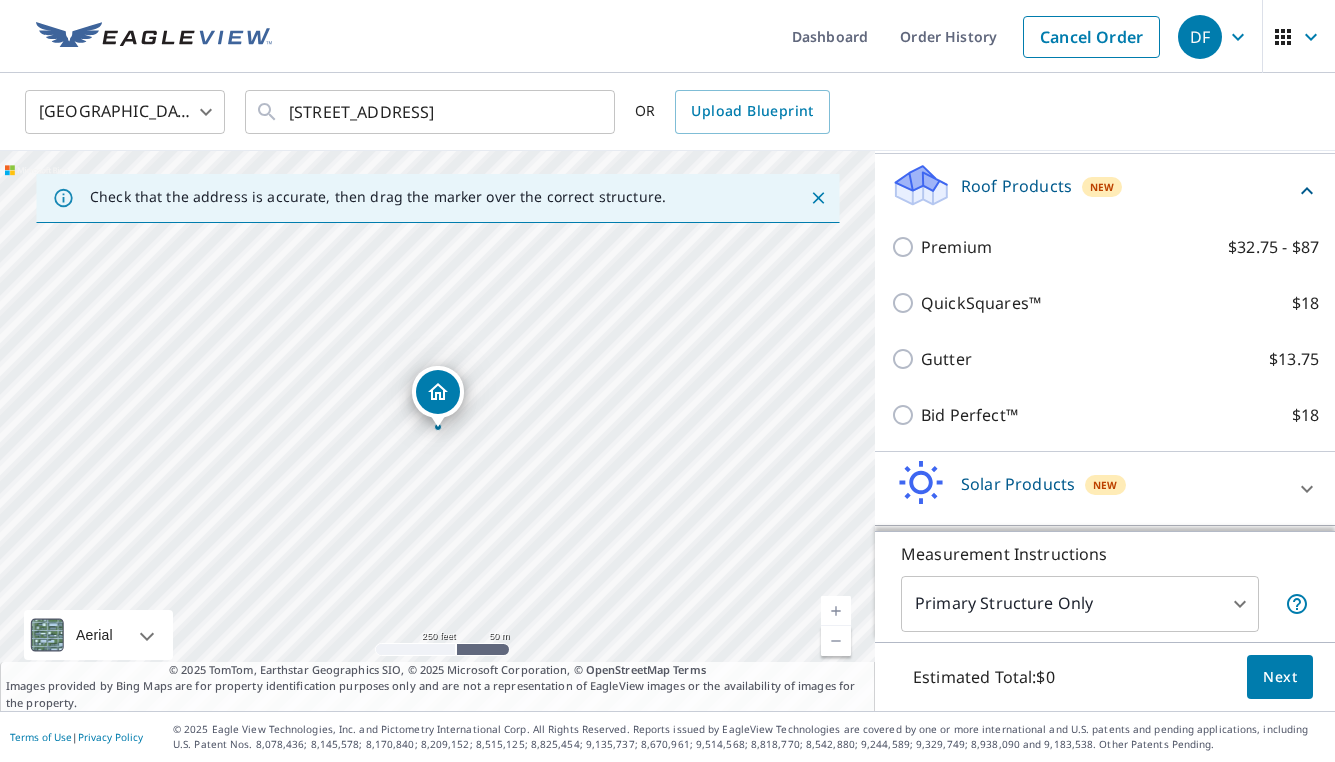 scroll, scrollTop: 300, scrollLeft: 0, axis: vertical 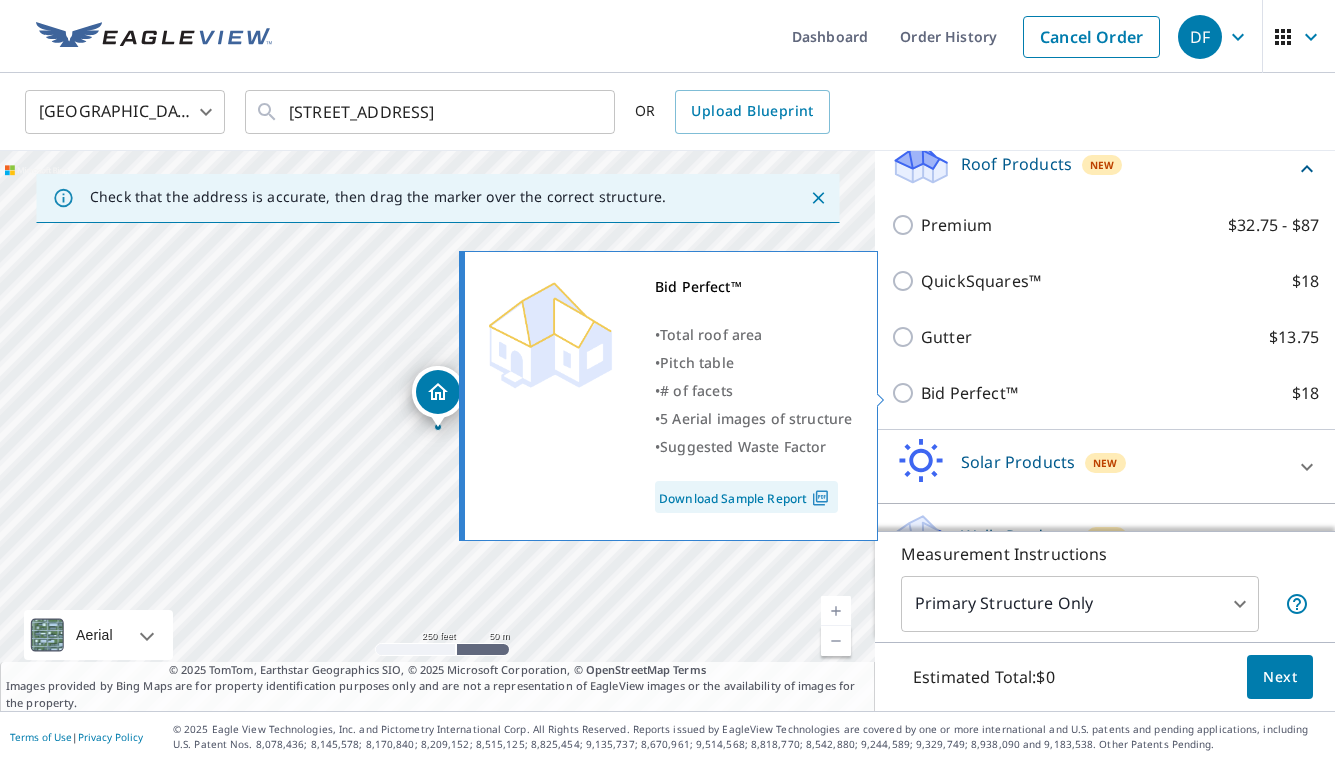 click on "Bid Perfect™ $18" at bounding box center [906, 393] 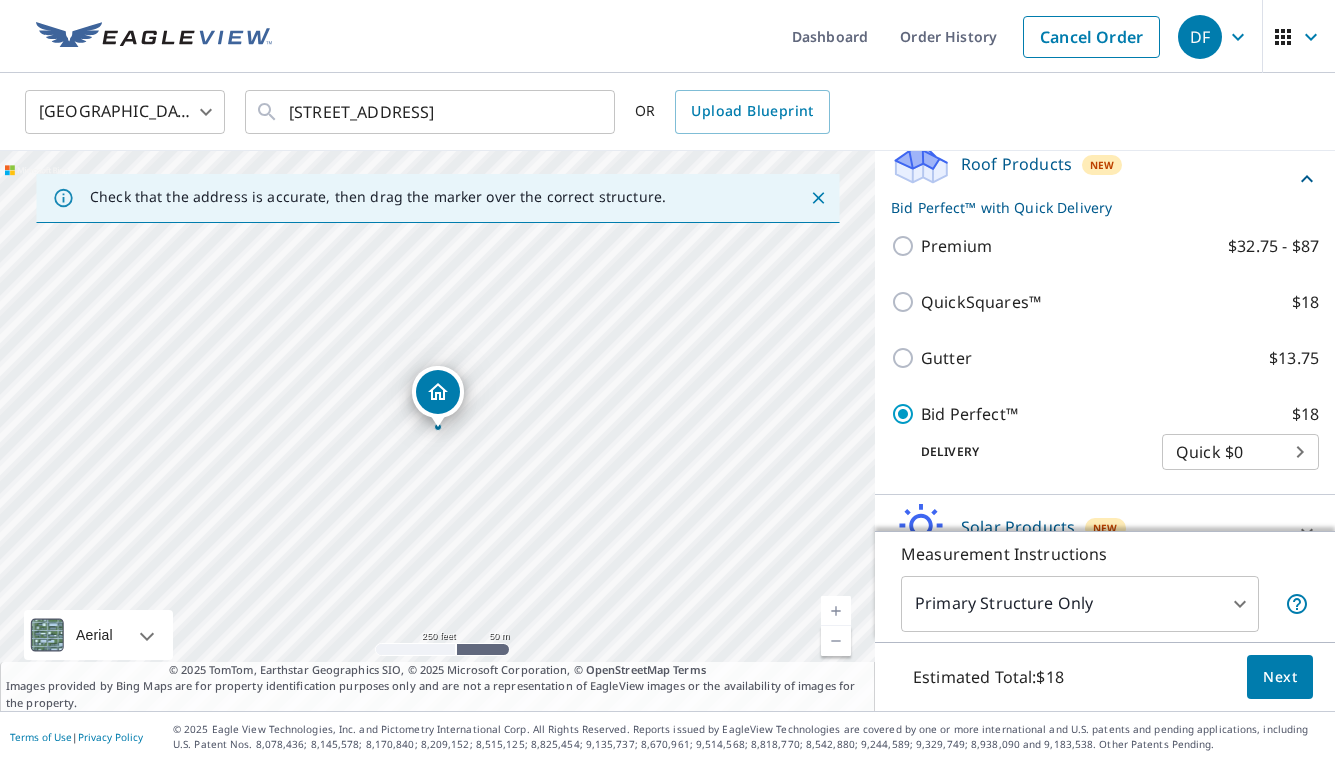 click on "Next" at bounding box center (1280, 677) 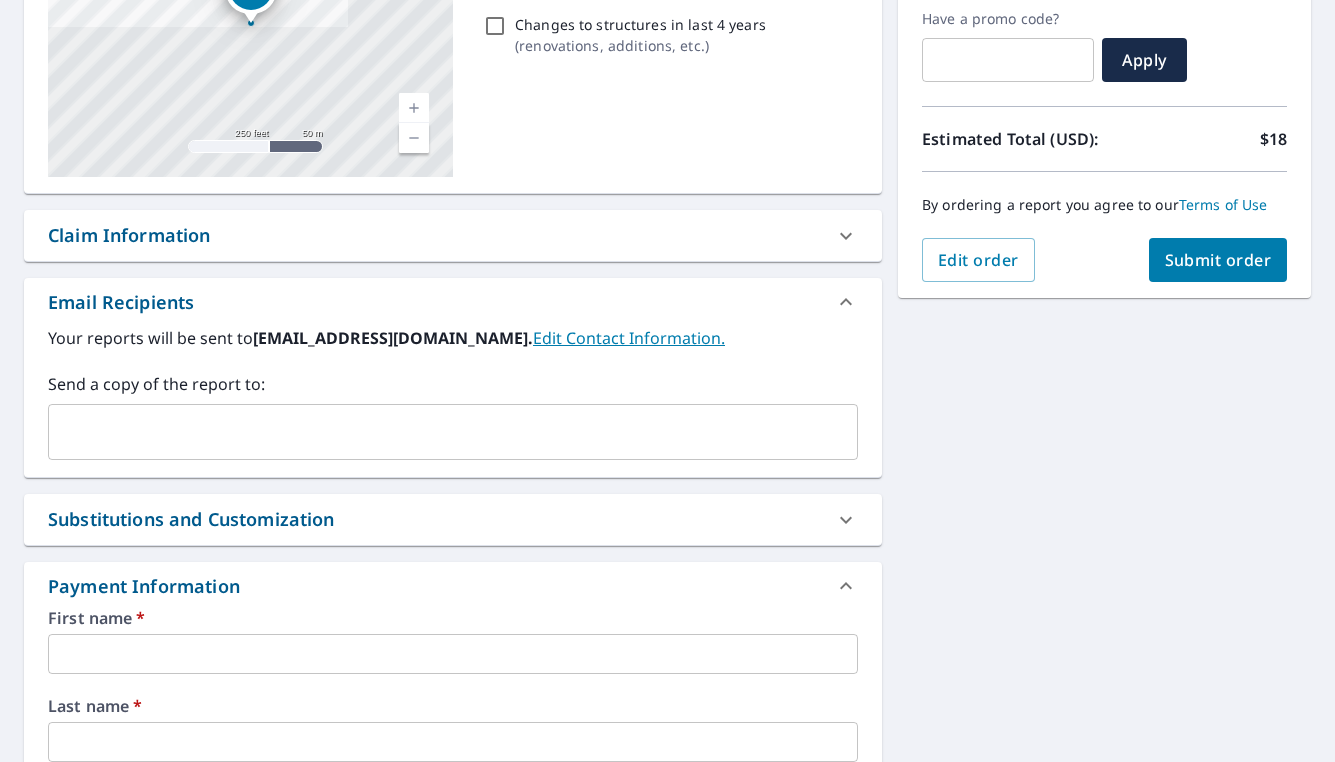 scroll, scrollTop: 398, scrollLeft: 0, axis: vertical 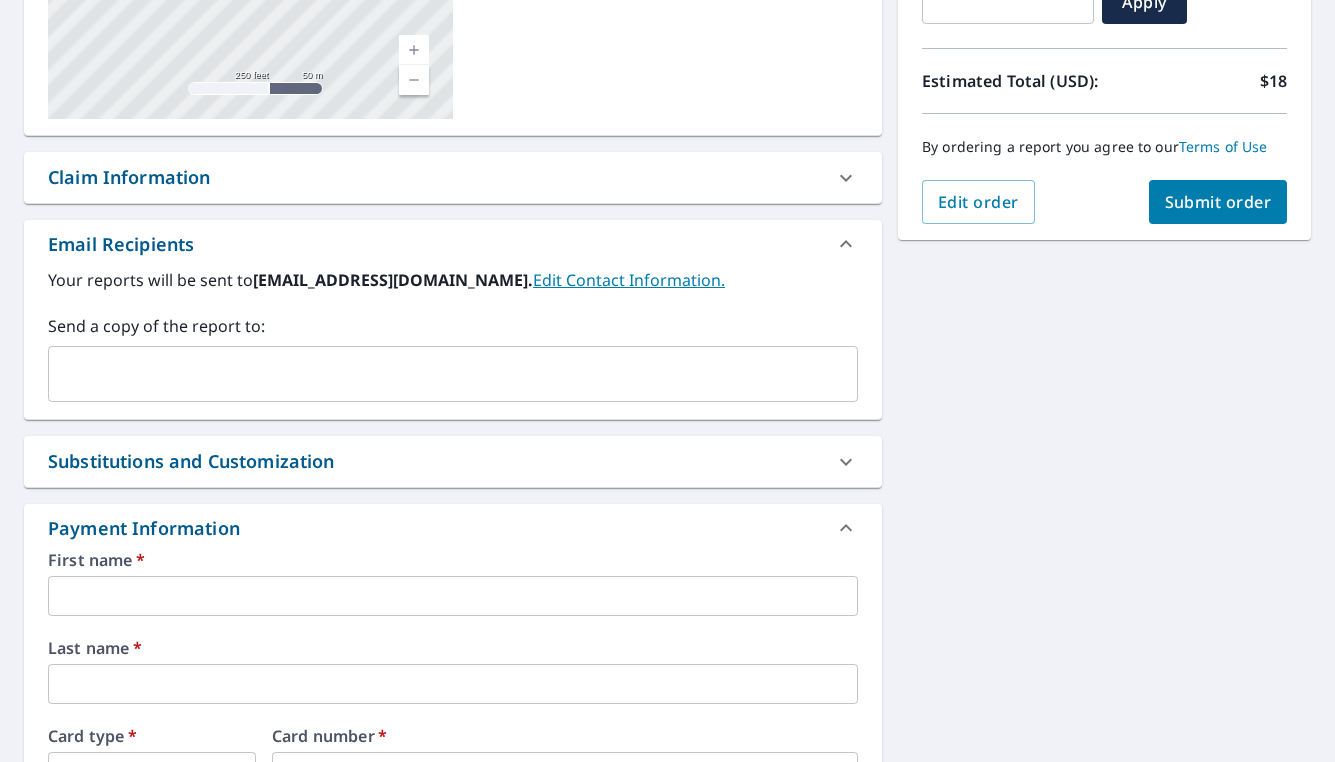 click at bounding box center (453, 596) 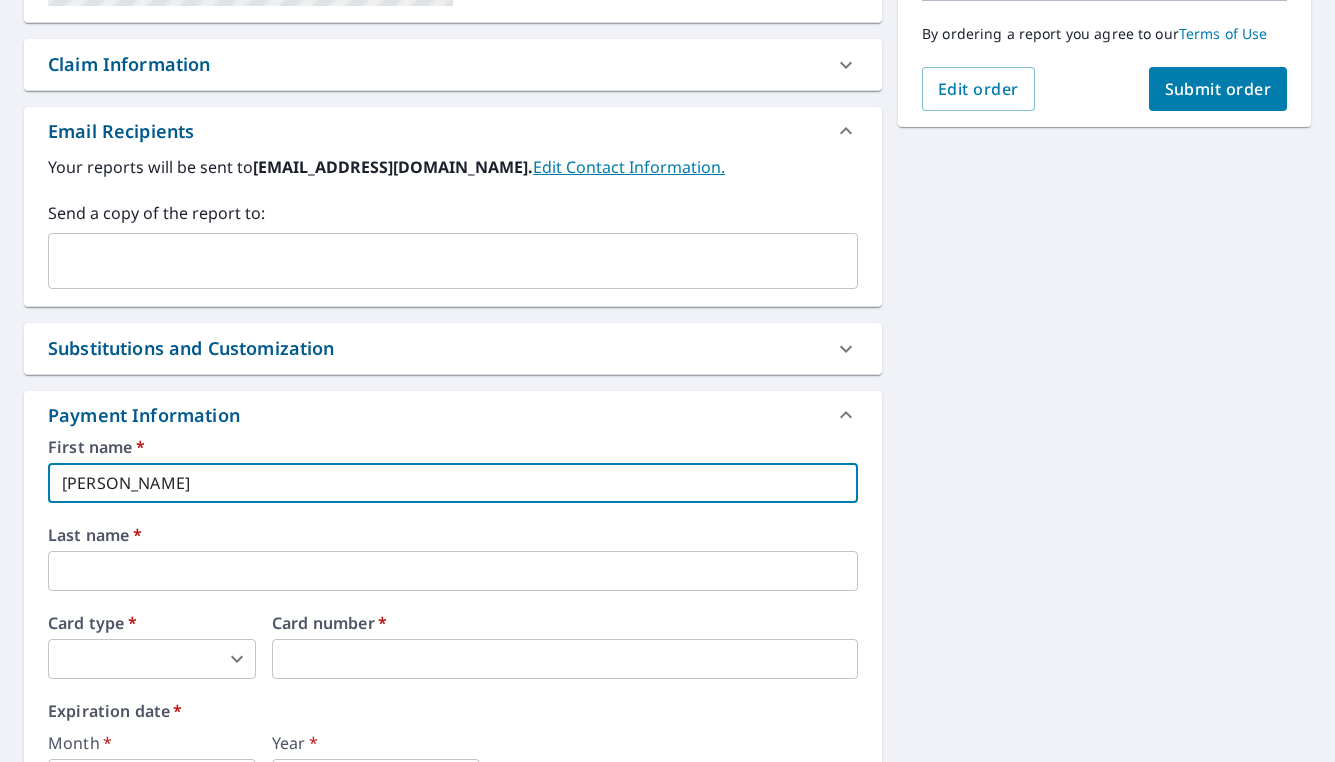 scroll, scrollTop: 508, scrollLeft: 0, axis: vertical 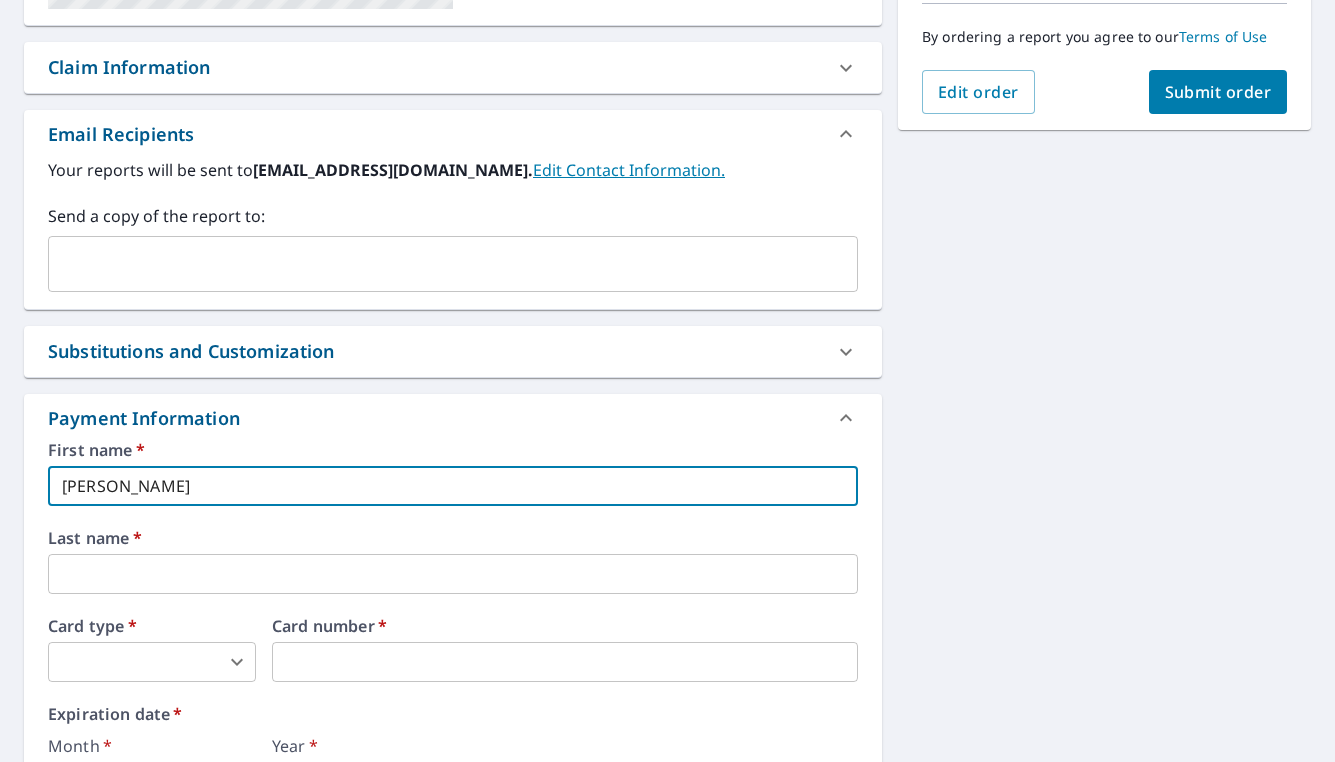 type on "[PERSON_NAME]" 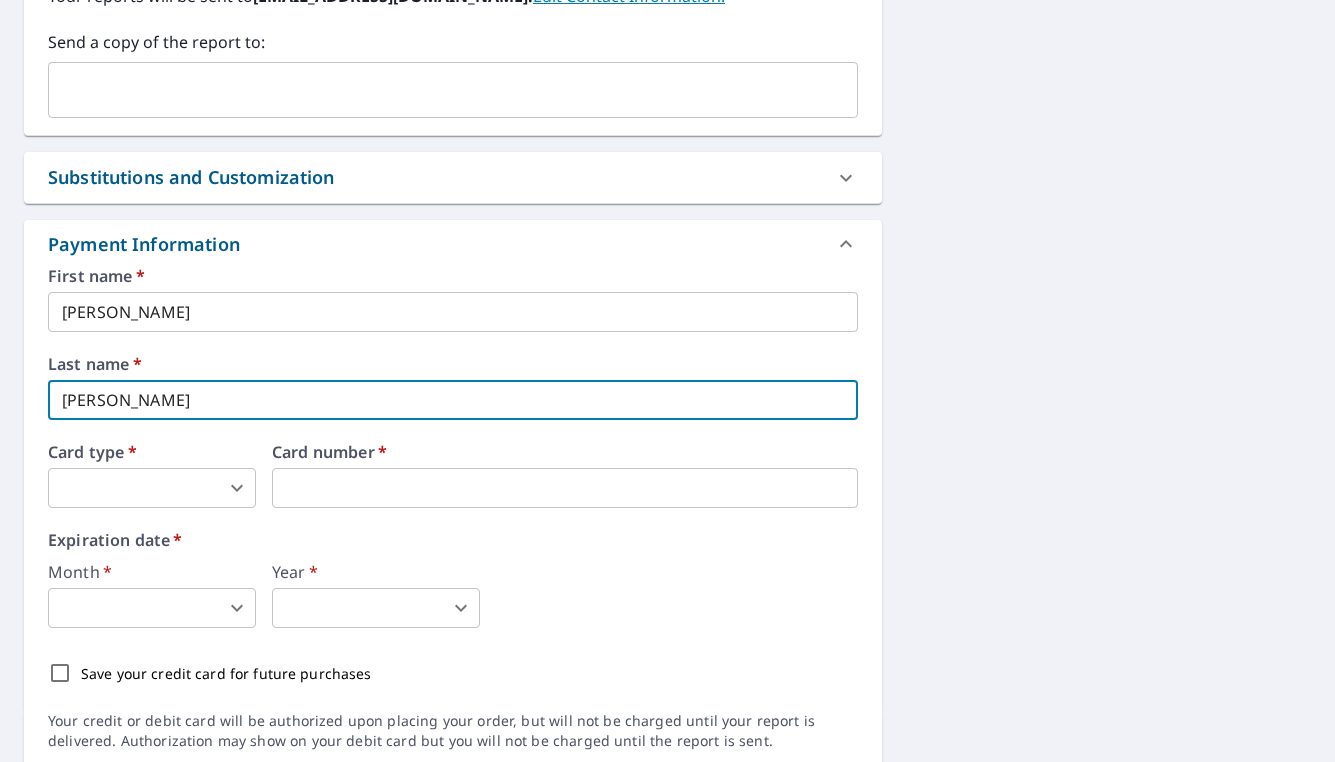 scroll, scrollTop: 694, scrollLeft: 0, axis: vertical 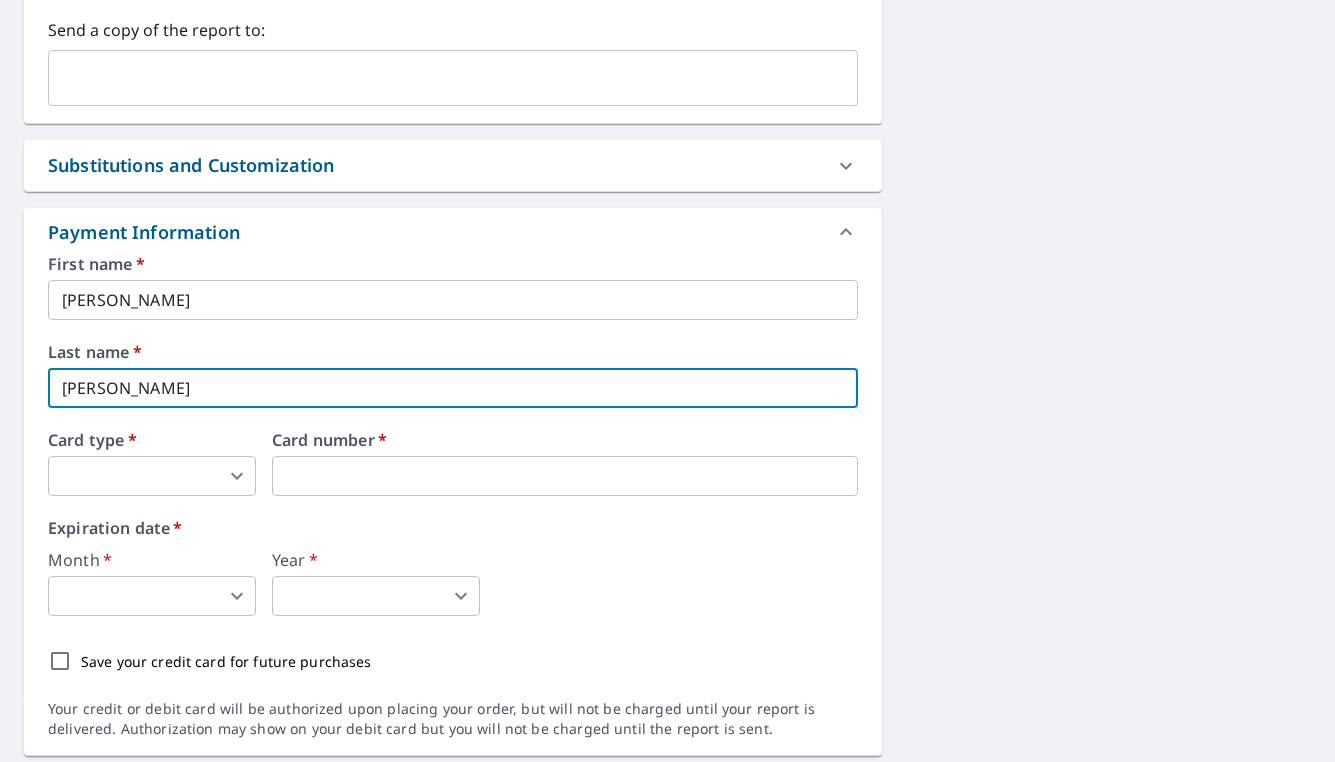 type on "[PERSON_NAME]" 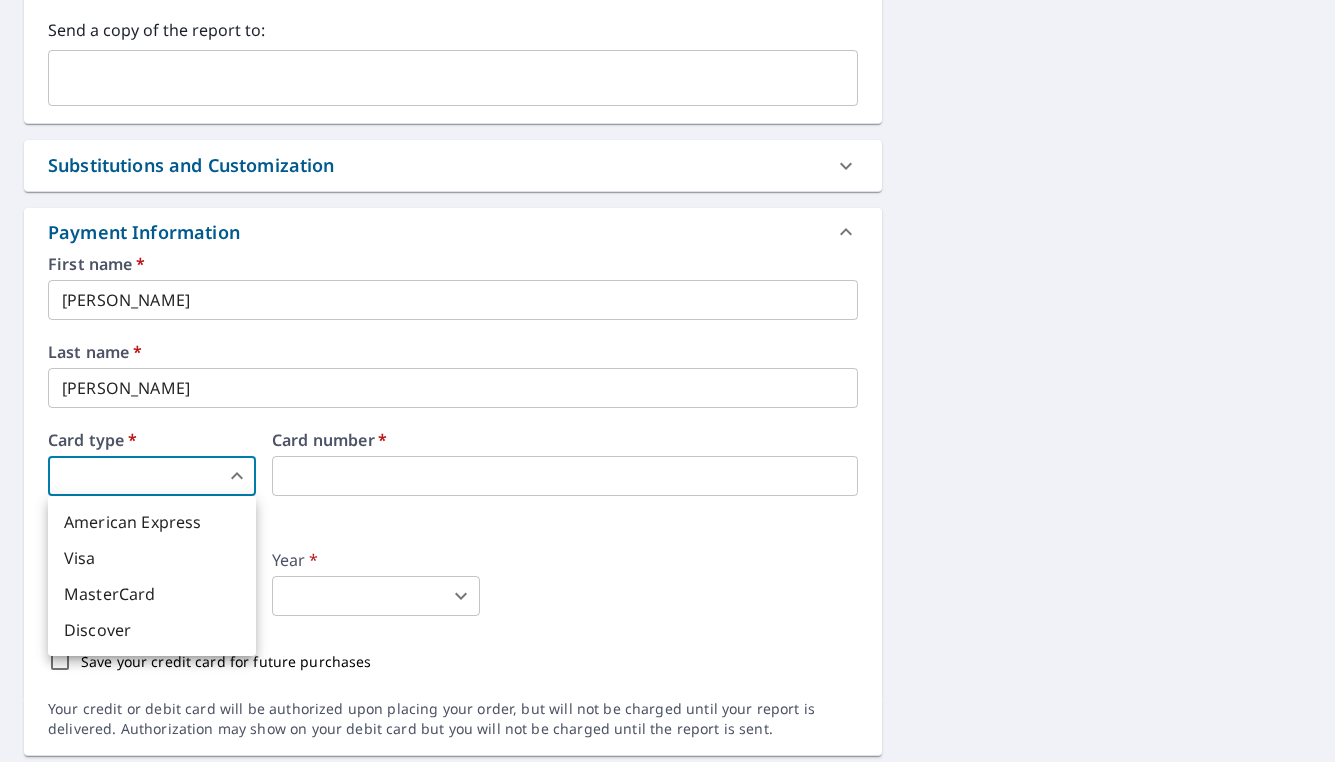 click on "DF DF
Dashboard Order History Cancel Order DF Dashboard / Finalize Order Finalize Order [STREET_ADDRESS] A standard road map Aerial A detailed look from above Labels Labels 250 feet 50 m © 2025 TomTom, © Vexcel Imaging, © 2025 Microsoft Corporation,  © OpenStreetMap Terms PROPERTY TYPE Residential BUILDING ID [STREET_ADDRESS] Changes to structures in last 4 years ( renovations, additions, etc. ) Claim Information Claim number ​ Claim information ​ PO number ​ Date of loss ​ Cat ID ​ Email Recipients Your reports will be sent to  [EMAIL_ADDRESS][DOMAIN_NAME].  Edit Contact Information. Send a copy of the report to: ​ Substitutions and Customization Roof measurement report substitutions If a Bid Perfect - Residential Report is unavailable send me a QuickSquares Report: Yes No Ask If a QuickSquares Report is unavailable send me a QuickSquares Extended Coverage Report: Yes No Ask Yes No Ask Yes No Ask Yes No Ask Additional Report Formats *" at bounding box center [667, 381] 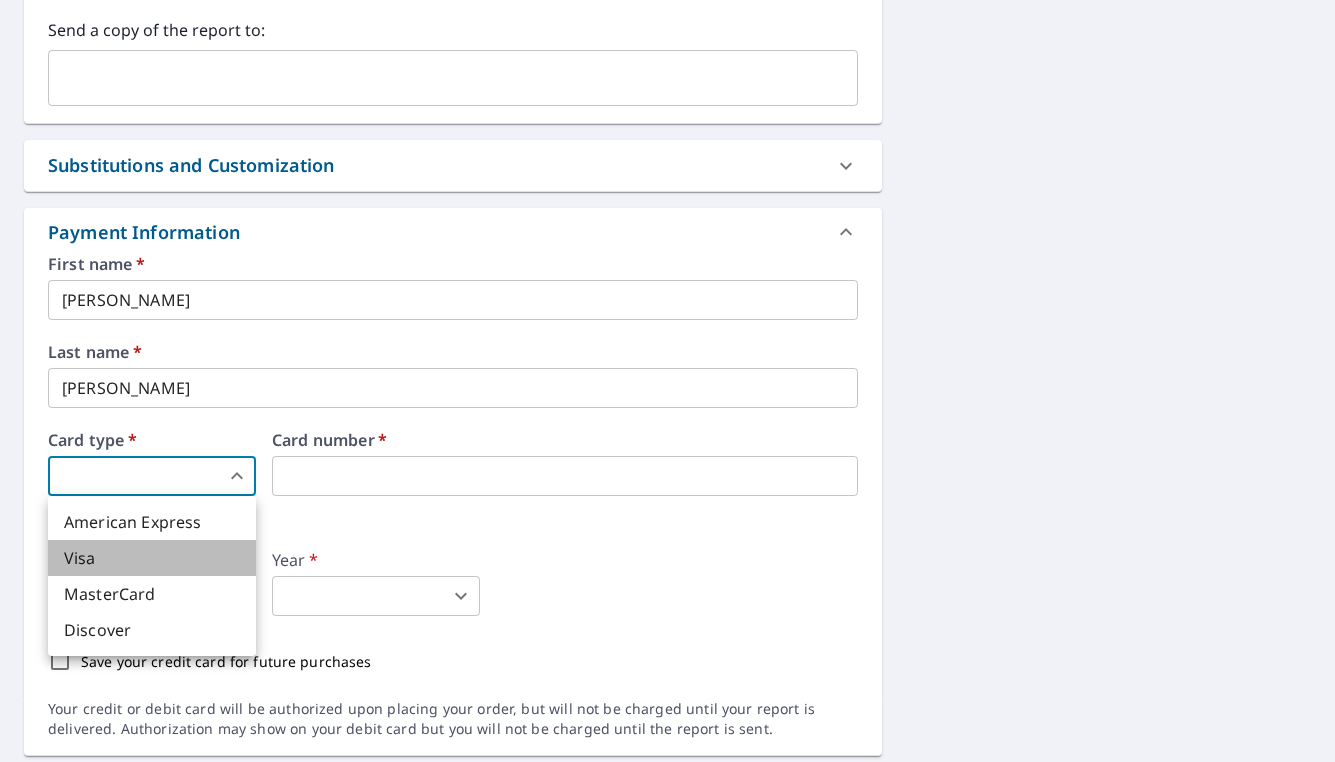 click on "Visa" at bounding box center [152, 558] 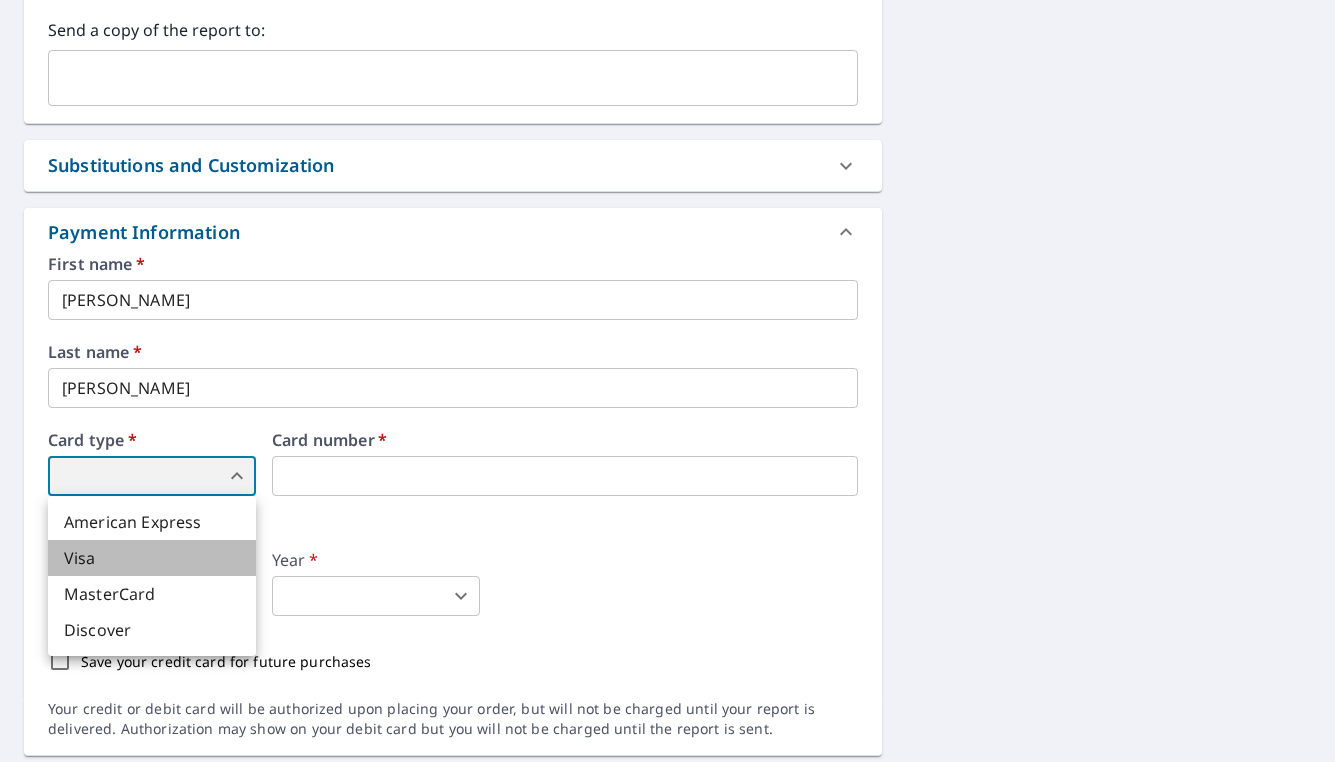 type on "2" 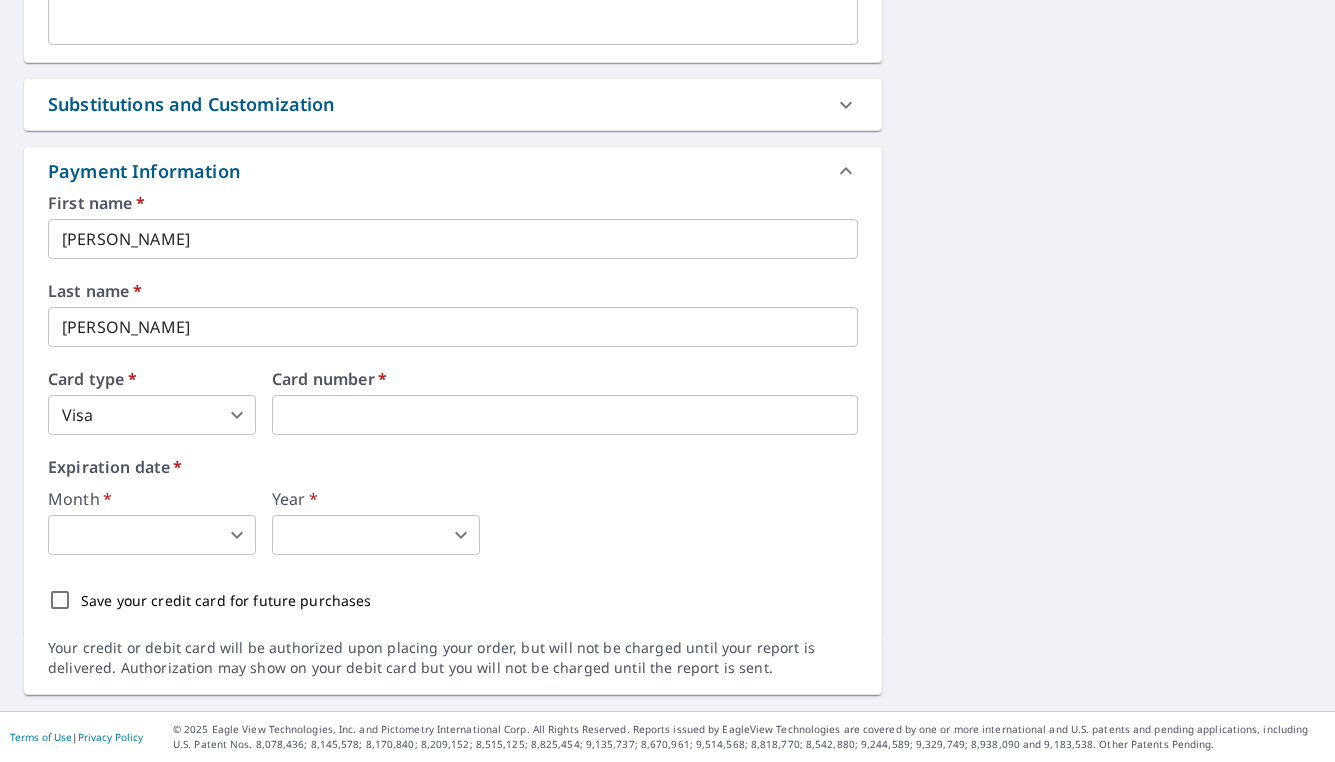 scroll, scrollTop: 755, scrollLeft: 0, axis: vertical 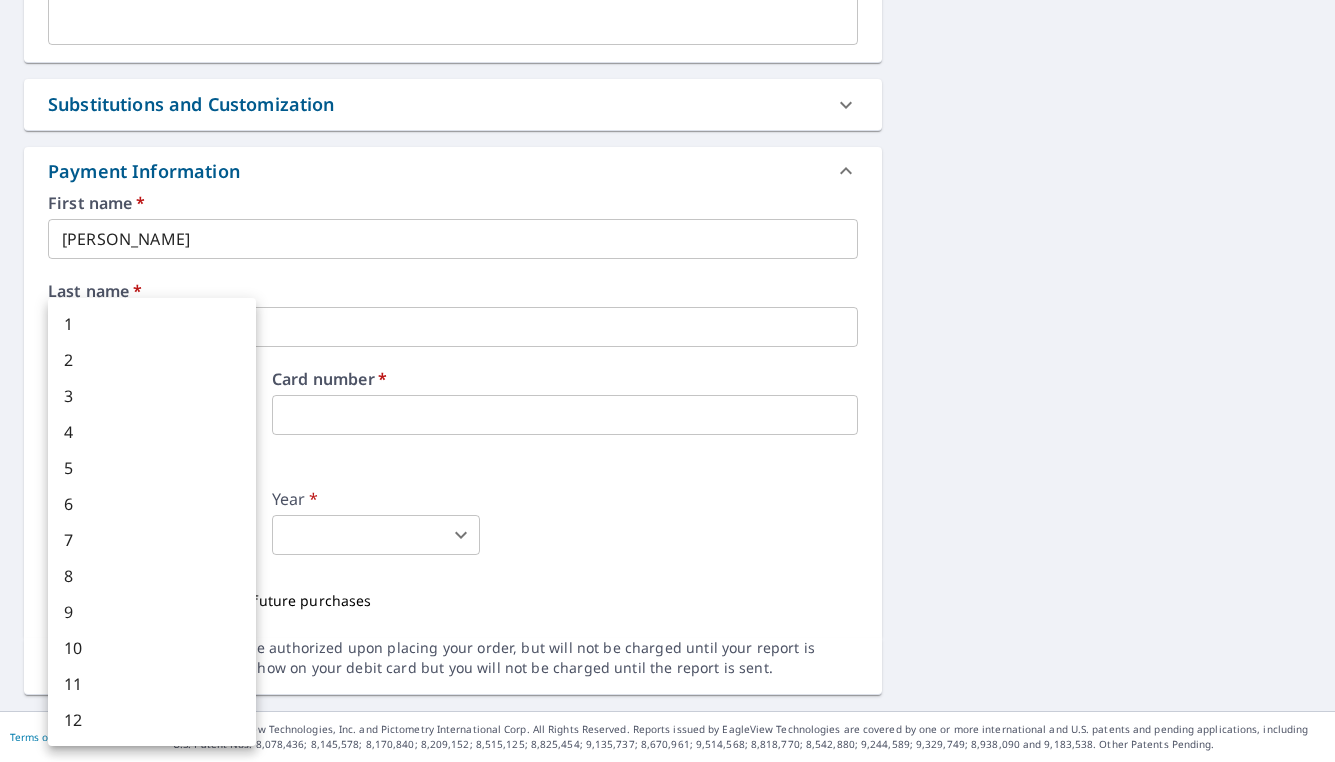 click on "DF DF
Dashboard Order History Cancel Order DF Dashboard / Finalize Order Finalize Order [STREET_ADDRESS] A standard road map Aerial A detailed look from above Labels Labels 250 feet 50 m © 2025 TomTom, © Vexcel Imaging, © 2025 Microsoft Corporation,  © OpenStreetMap Terms PROPERTY TYPE Residential BUILDING ID [STREET_ADDRESS] Changes to structures in last 4 years ( renovations, additions, etc. ) Claim Information Claim number ​ Claim information ​ PO number ​ Date of loss ​ Cat ID ​ Email Recipients Your reports will be sent to  [EMAIL_ADDRESS][DOMAIN_NAME].  Edit Contact Information. Send a copy of the report to: ​ Substitutions and Customization Roof measurement report substitutions If a Bid Perfect - Residential Report is unavailable send me a QuickSquares Report: Yes No Ask If a QuickSquares Report is unavailable send me a QuickSquares Extended Coverage Report: Yes No Ask Yes No Ask Yes No Ask Yes No Ask Additional Report Formats *" at bounding box center (667, 381) 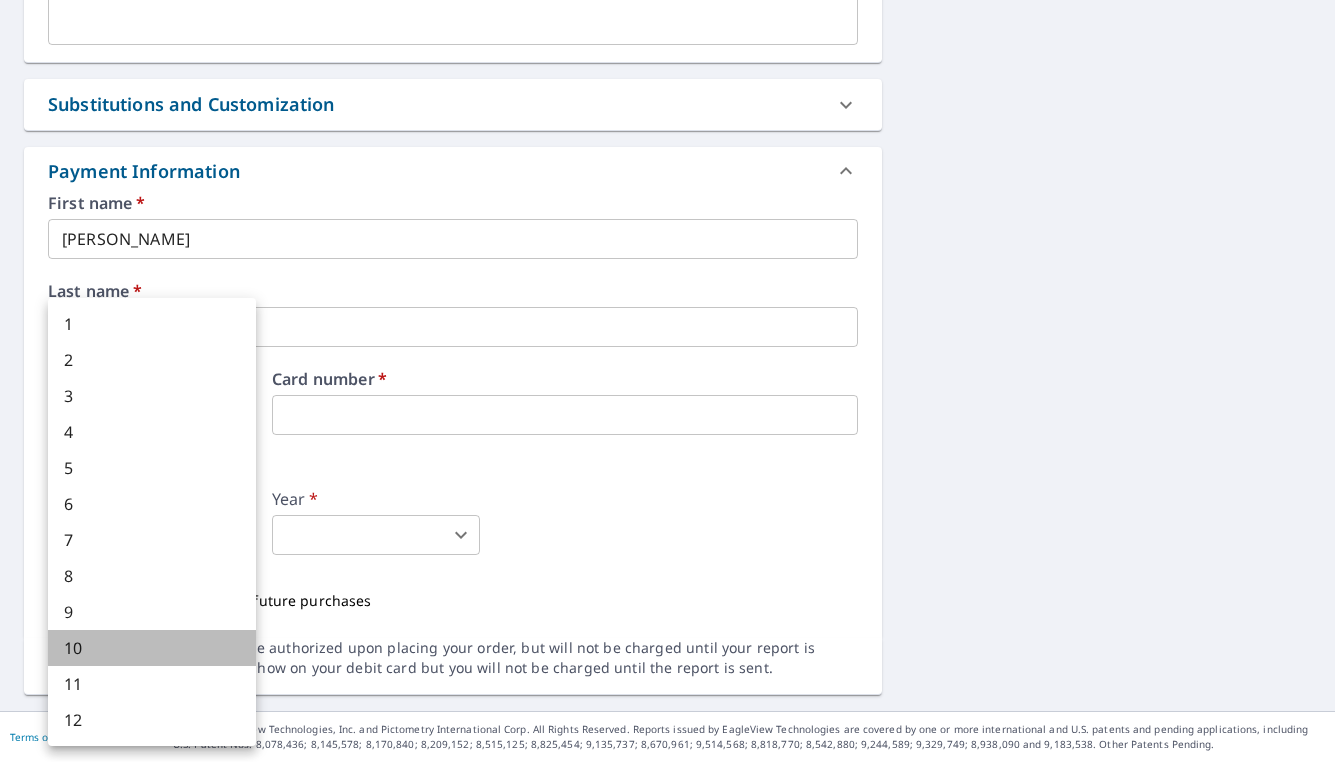 click on "10" at bounding box center [152, 648] 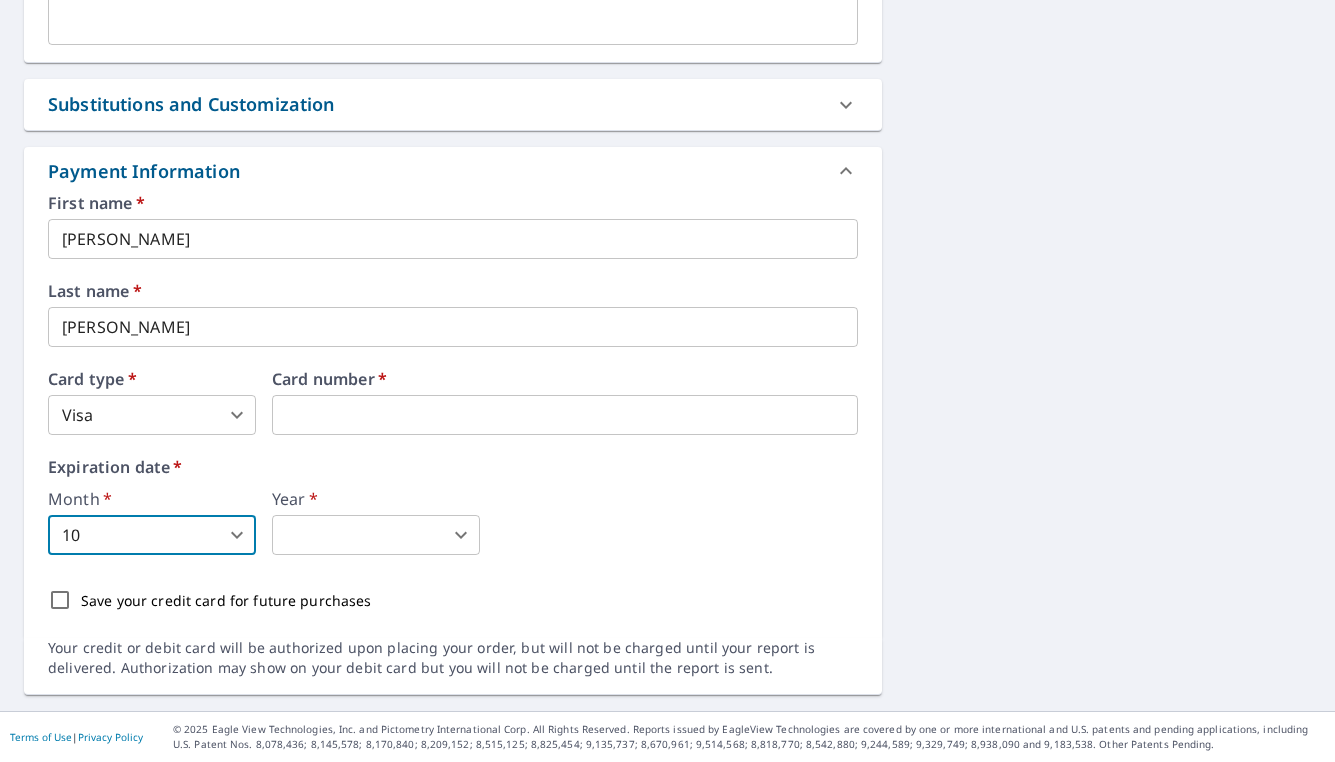 click on "DF DF
Dashboard Order History Cancel Order DF Dashboard / Finalize Order Finalize Order [STREET_ADDRESS] A standard road map Aerial A detailed look from above Labels Labels 250 feet 50 m © 2025 TomTom, © Vexcel Imaging, © 2025 Microsoft Corporation,  © OpenStreetMap Terms PROPERTY TYPE Residential BUILDING ID [STREET_ADDRESS] Changes to structures in last 4 years ( renovations, additions, etc. ) Claim Information Claim number ​ Claim information ​ PO number ​ Date of loss ​ Cat ID ​ Email Recipients Your reports will be sent to  [EMAIL_ADDRESS][DOMAIN_NAME].  Edit Contact Information. Send a copy of the report to: ​ Substitutions and Customization Roof measurement report substitutions If a Bid Perfect - Residential Report is unavailable send me a QuickSquares Report: Yes No Ask If a QuickSquares Report is unavailable send me a QuickSquares Extended Coverage Report: Yes No Ask Yes No Ask Yes No Ask Yes No Ask Additional Report Formats *" at bounding box center [667, 381] 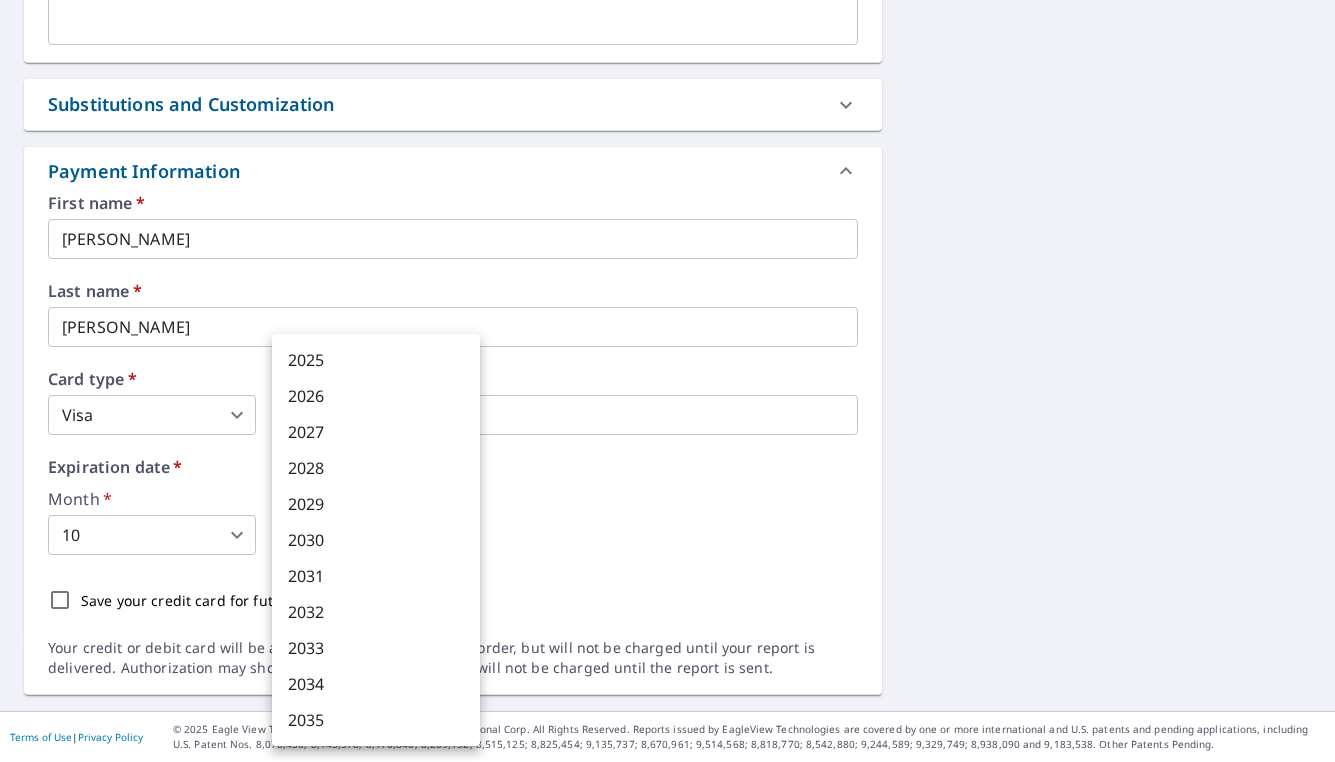 click on "2027" at bounding box center (376, 432) 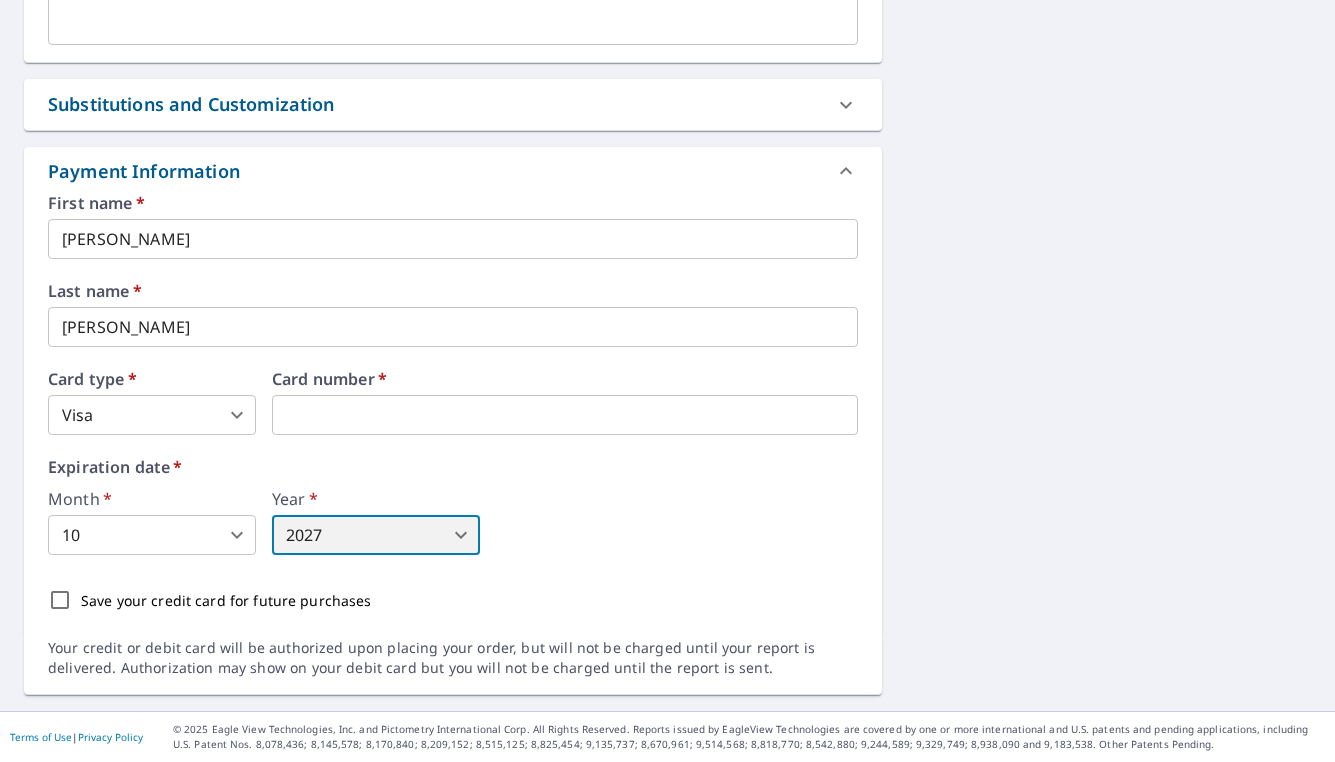 scroll, scrollTop: 0, scrollLeft: 0, axis: both 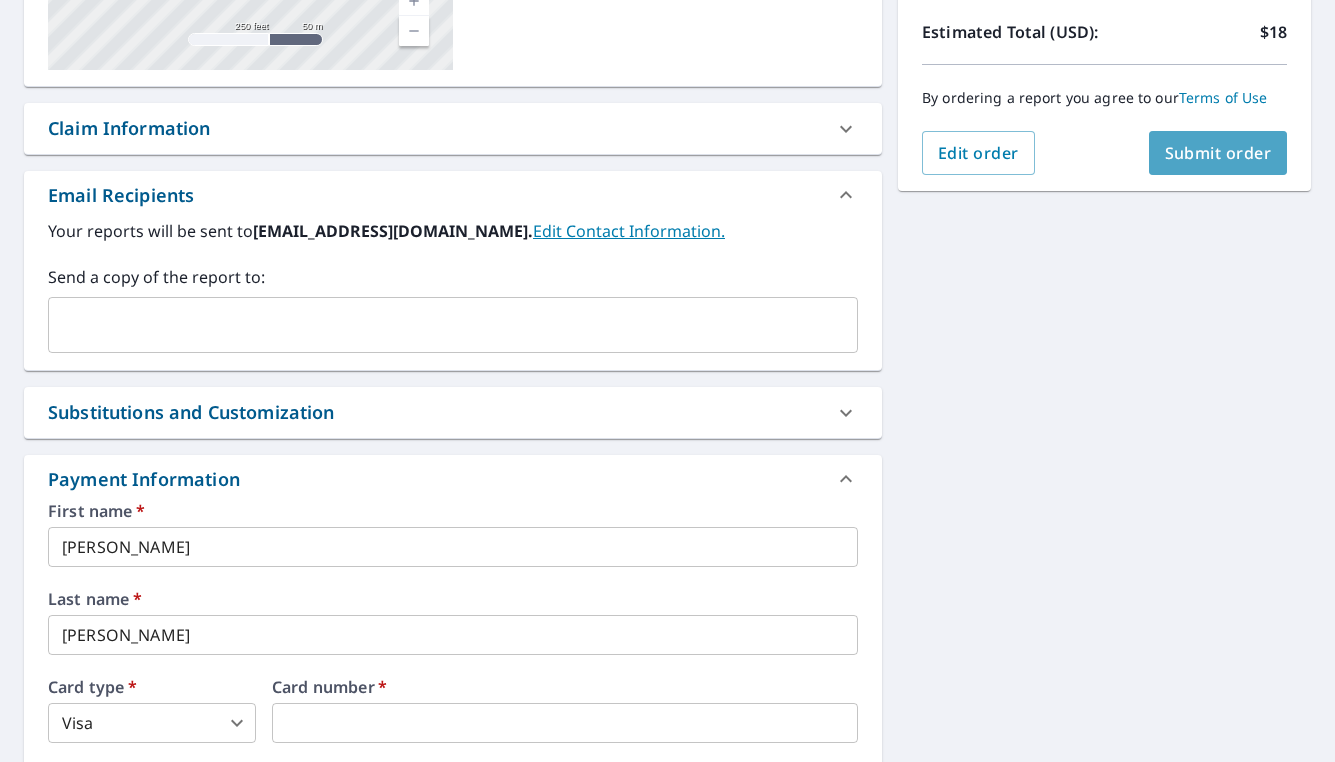 click on "Submit order" at bounding box center [1218, 153] 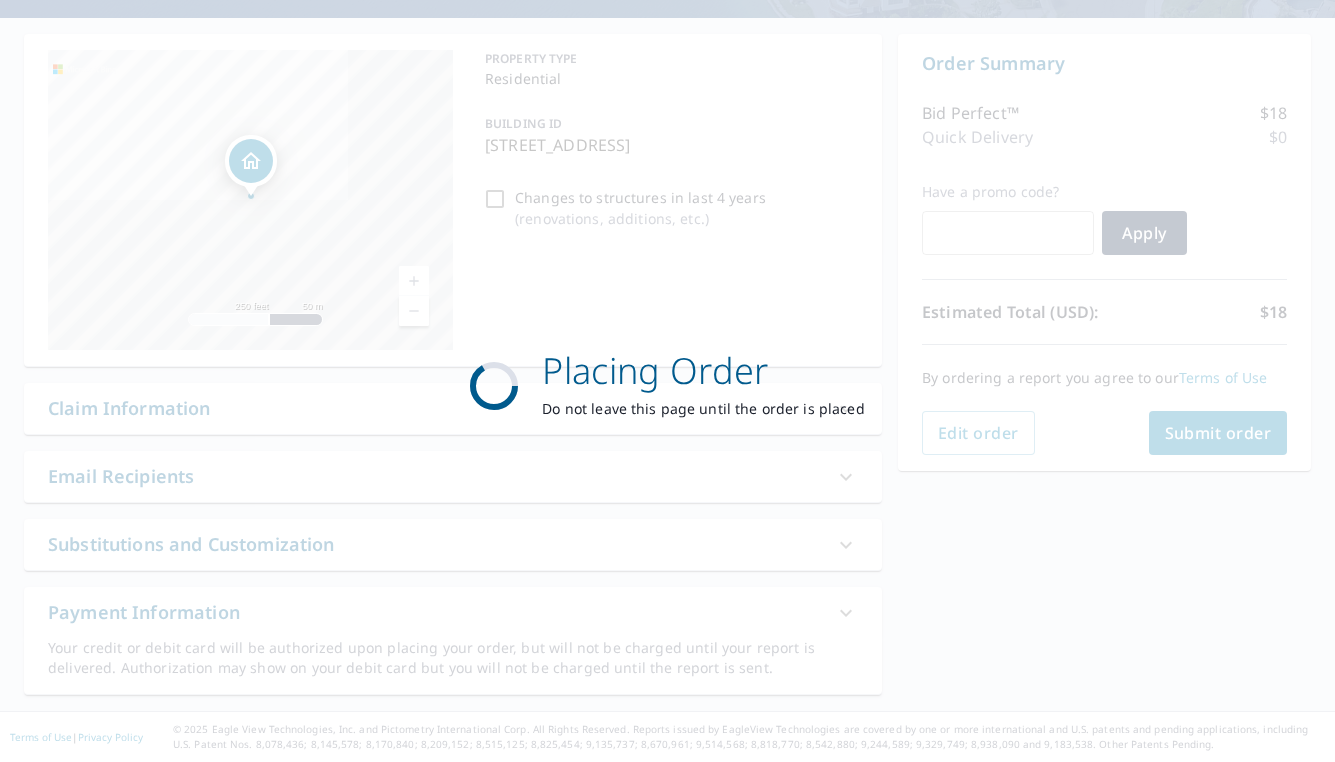 scroll, scrollTop: 167, scrollLeft: 0, axis: vertical 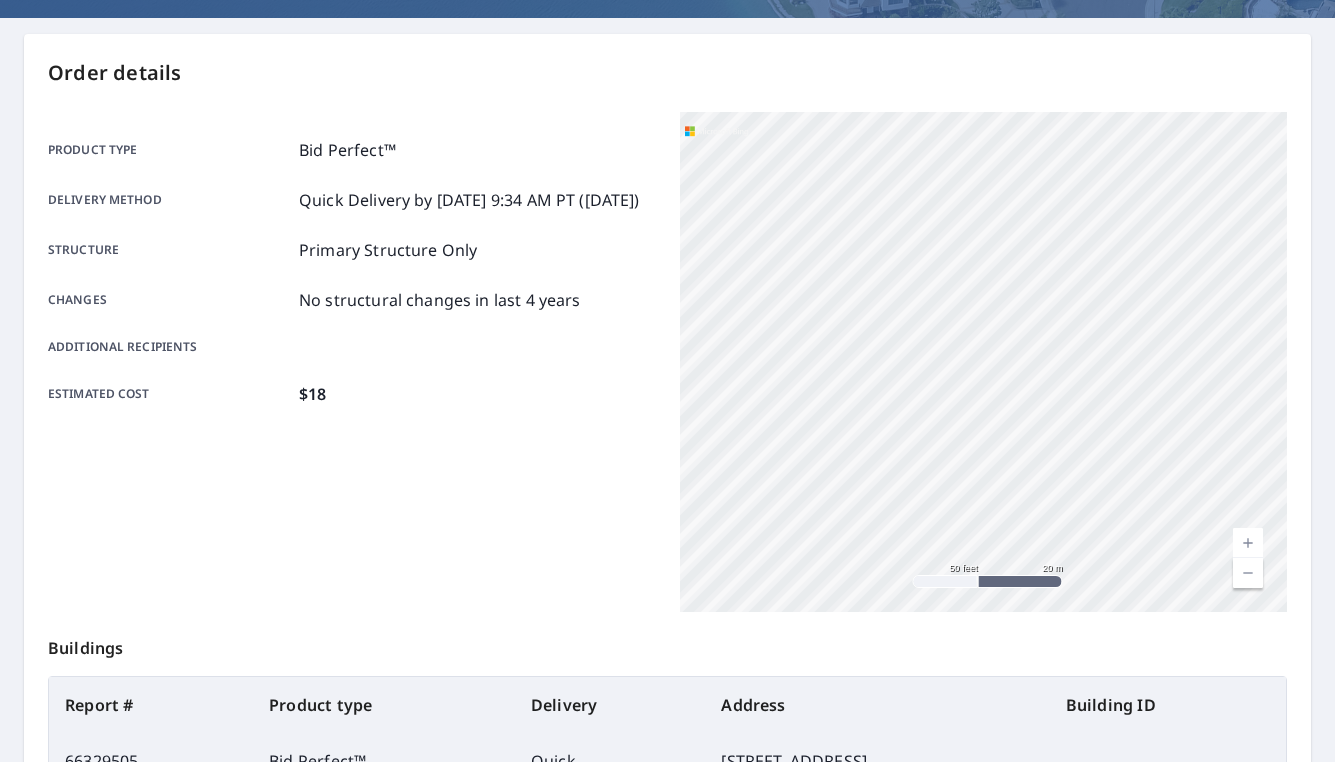 drag, startPoint x: 852, startPoint y: 237, endPoint x: 1342, endPoint y: 353, distance: 503.54346 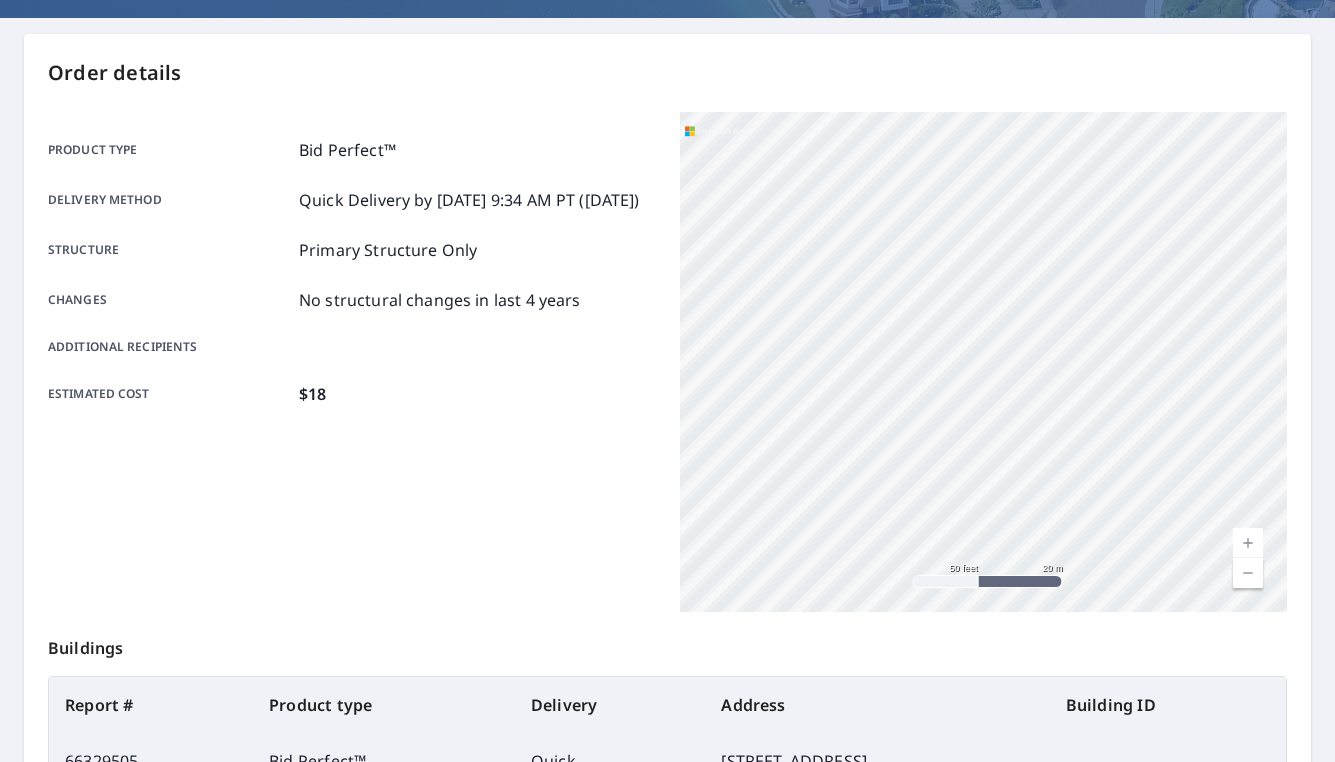 drag, startPoint x: 977, startPoint y: 180, endPoint x: 1473, endPoint y: 310, distance: 512.75336 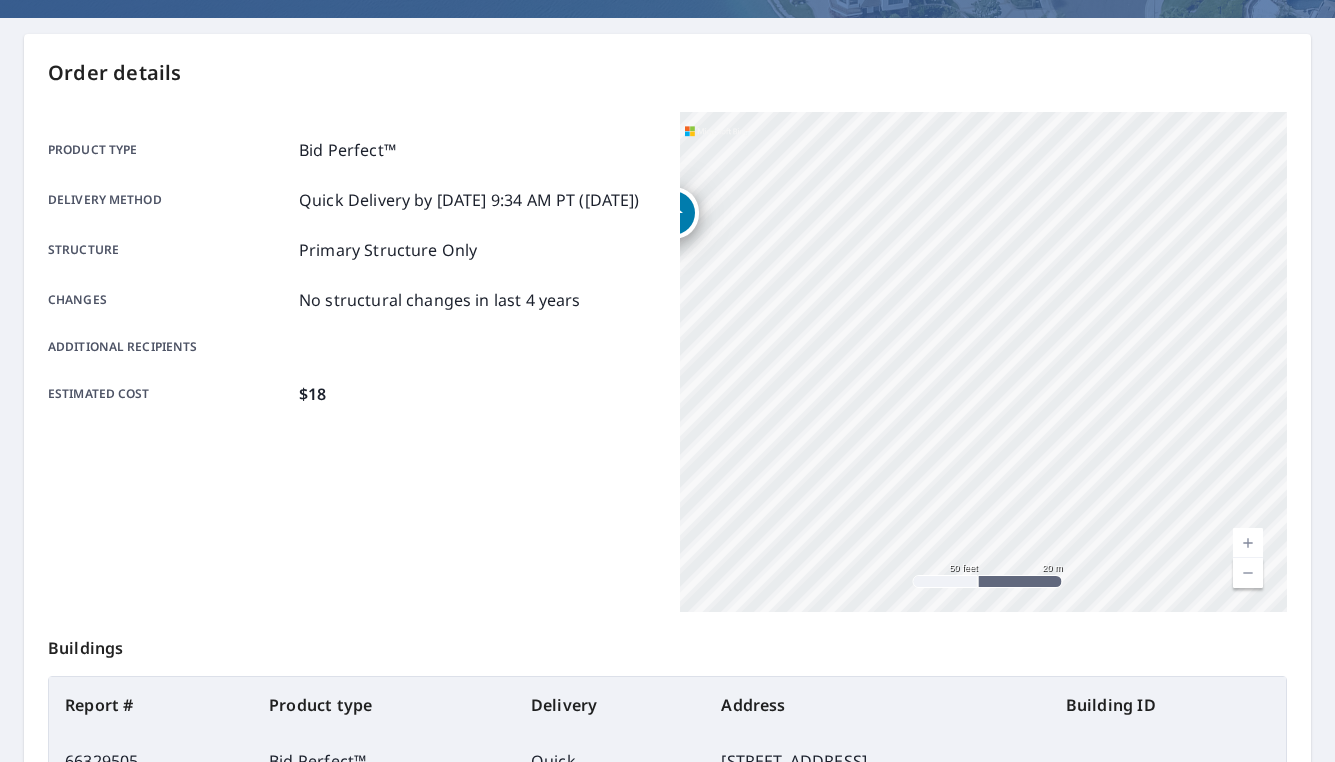 click at bounding box center (1248, 573) 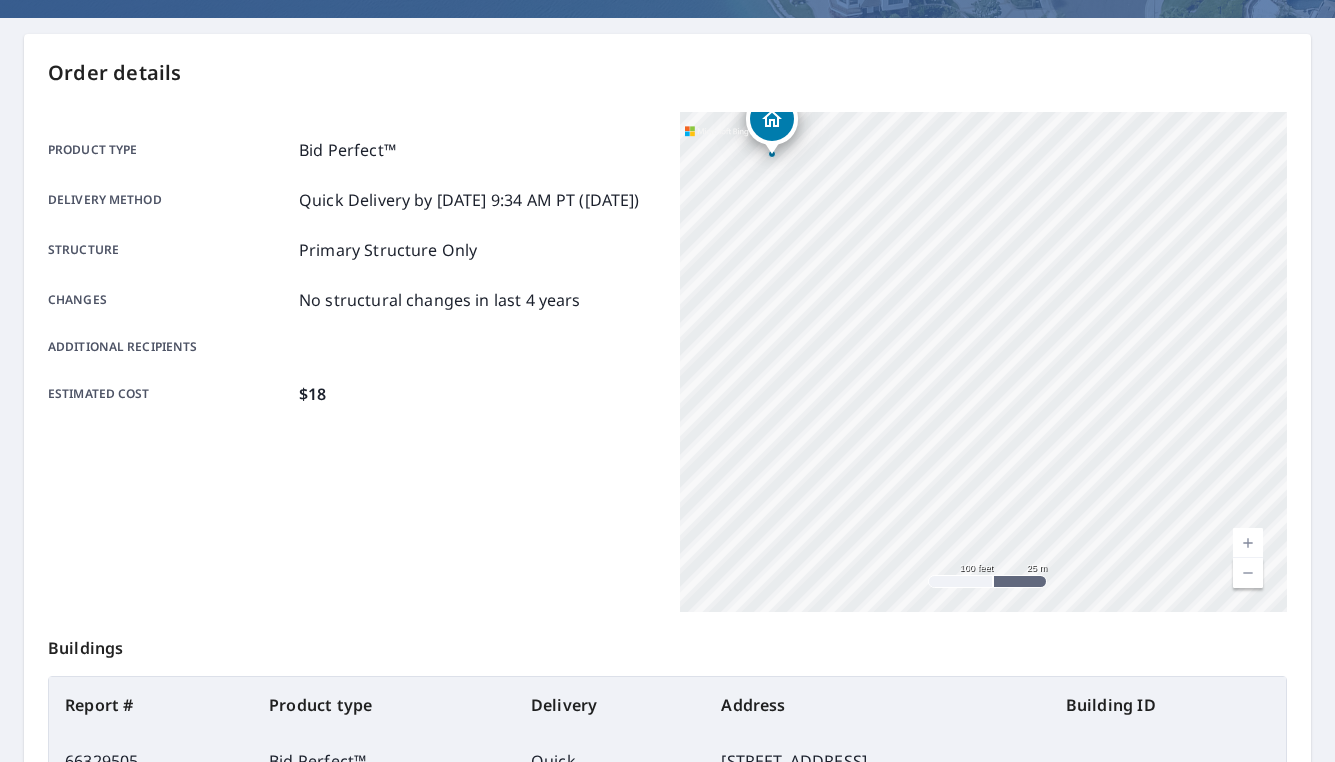 click on "[STREET_ADDRESS]" at bounding box center (984, 362) 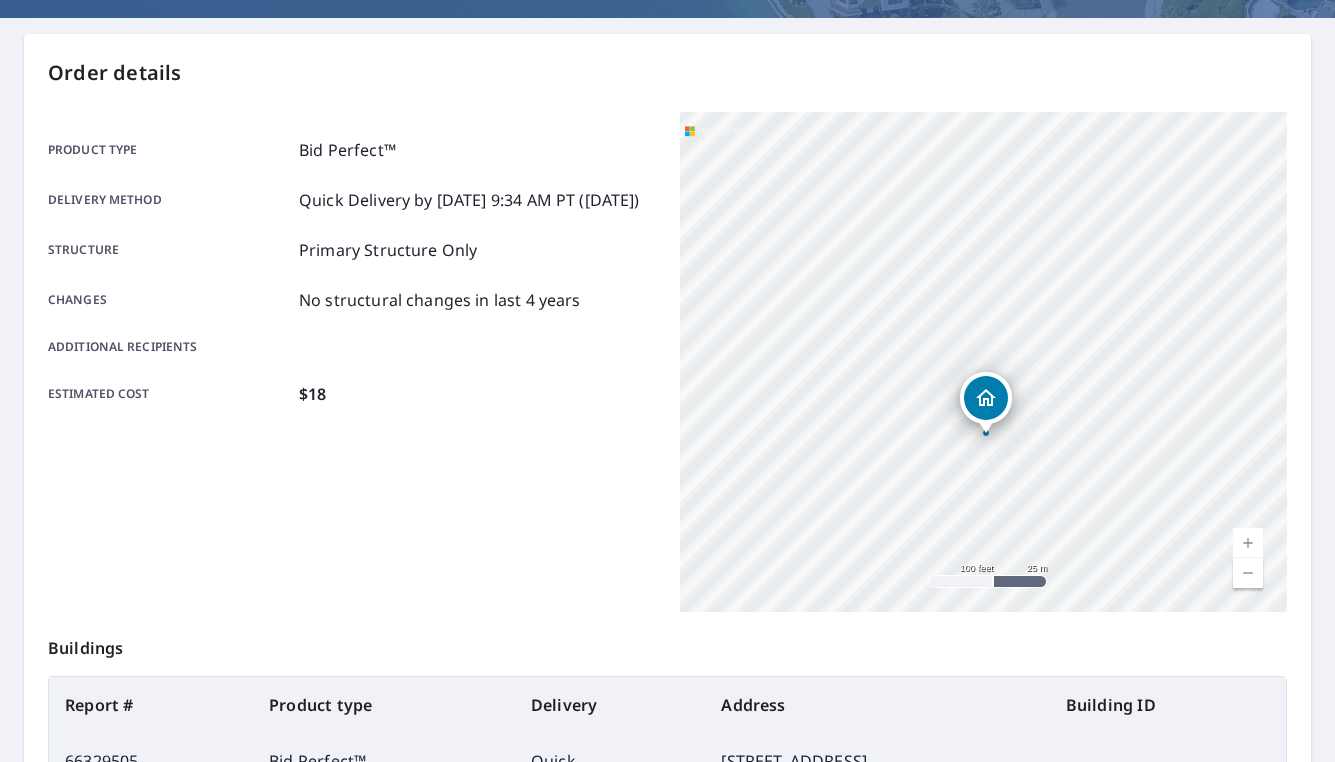 drag, startPoint x: 680, startPoint y: 174, endPoint x: 890, endPoint y: 454, distance: 350 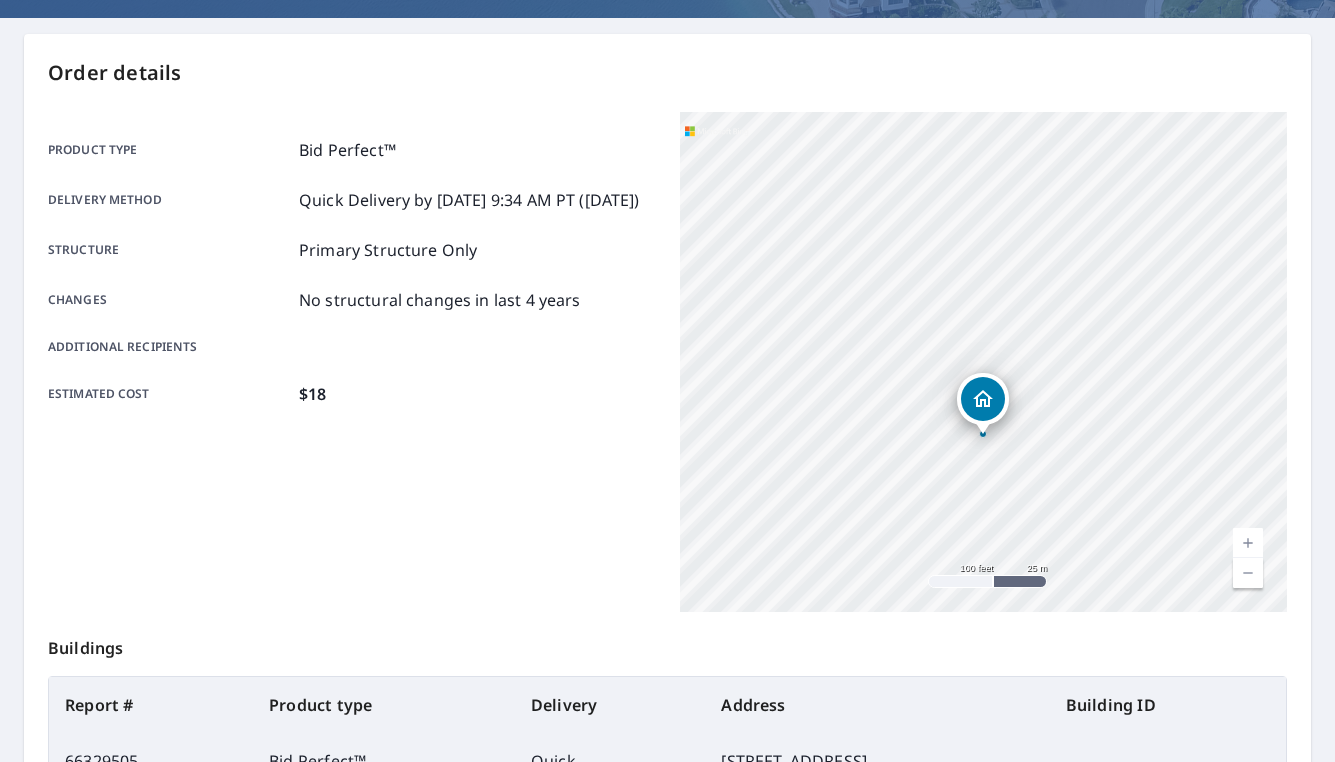 click at bounding box center [1248, 543] 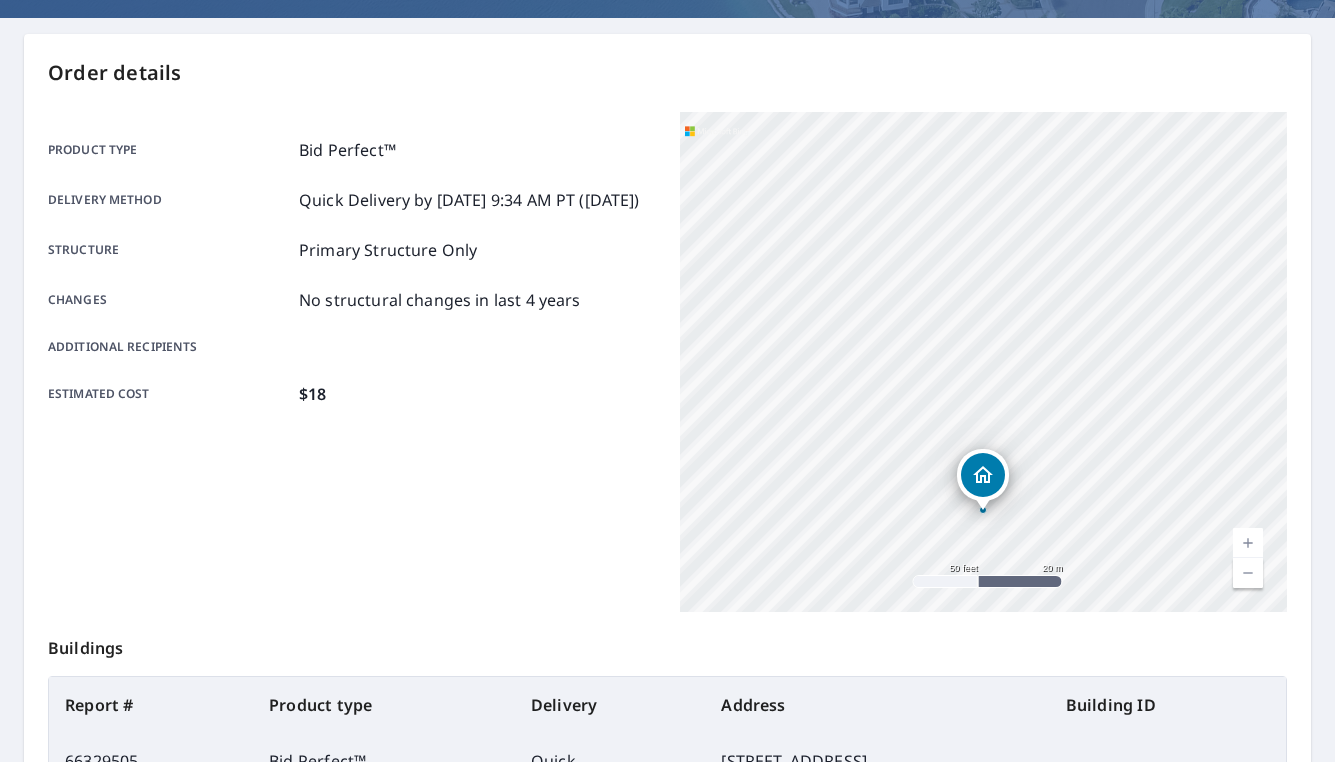 click at bounding box center [1248, 543] 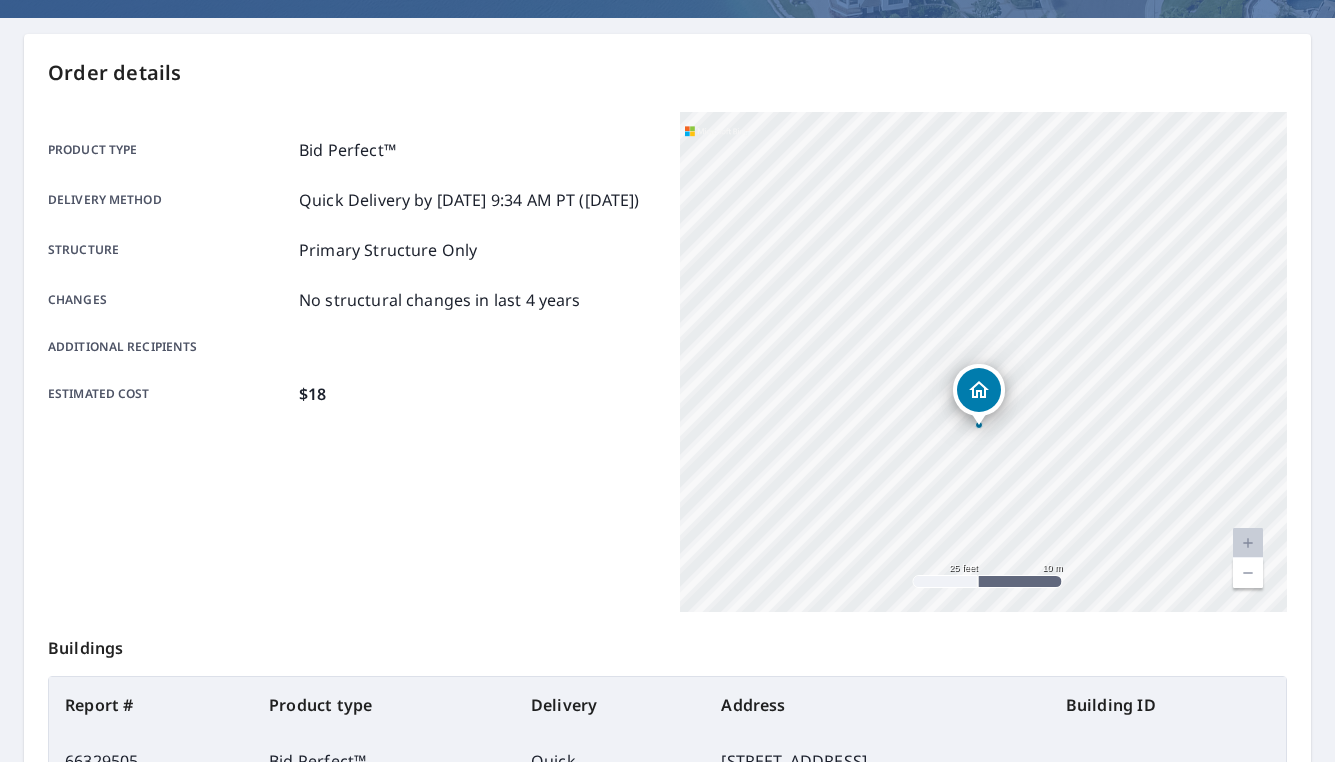 drag, startPoint x: 963, startPoint y: 506, endPoint x: 957, endPoint y: 267, distance: 239.0753 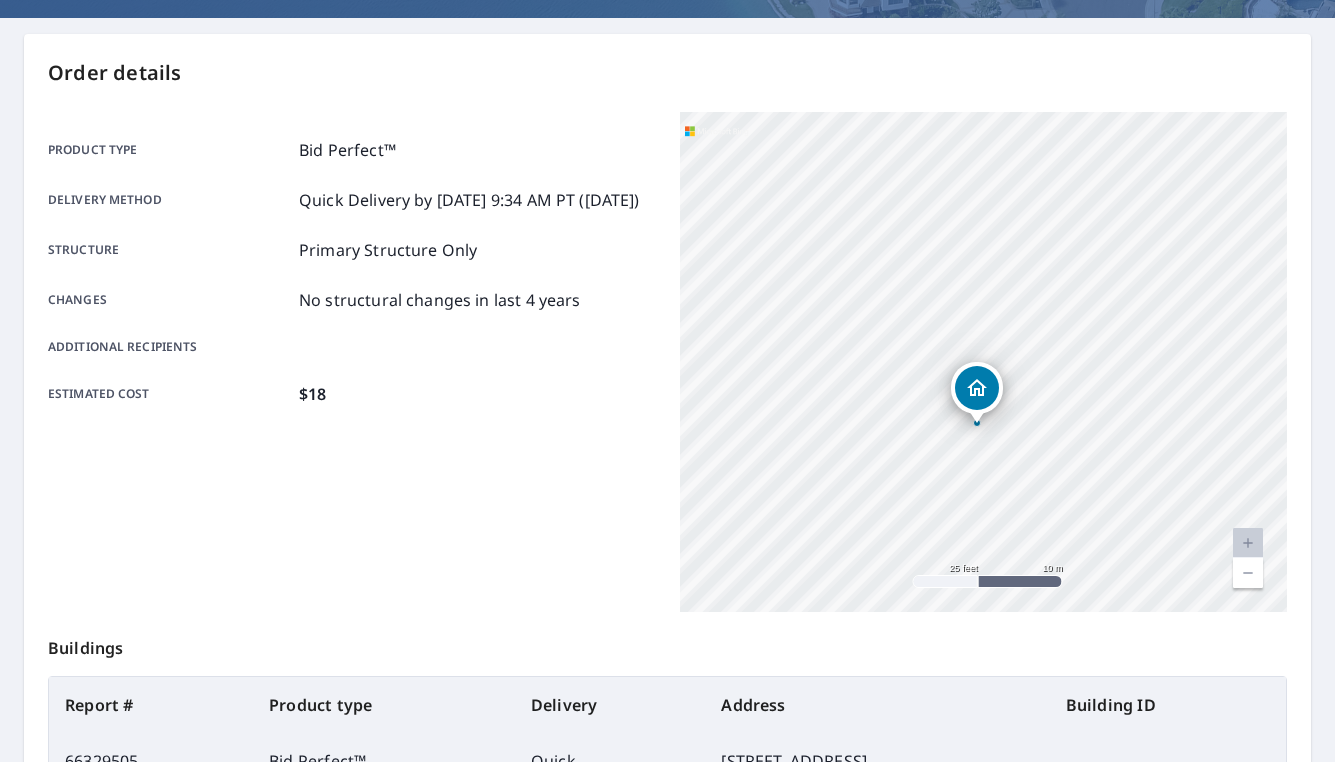 click at bounding box center [1248, 543] 